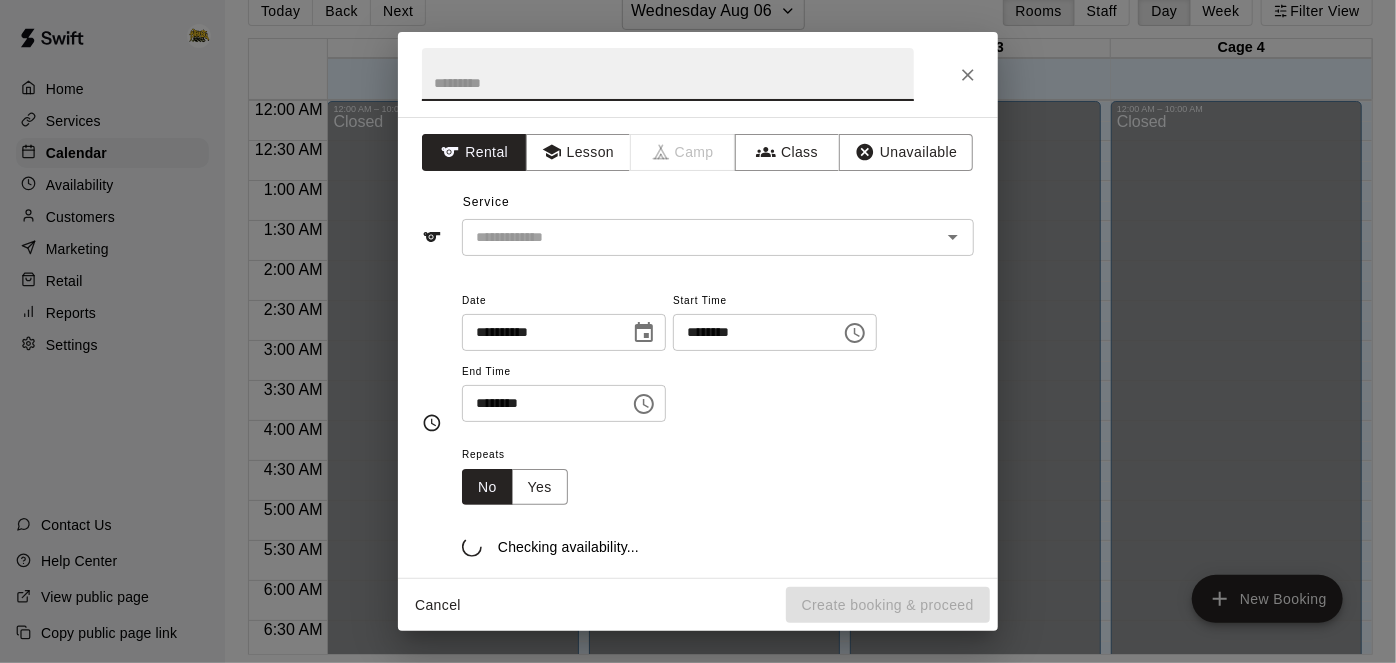scroll, scrollTop: 32, scrollLeft: 0, axis: vertical 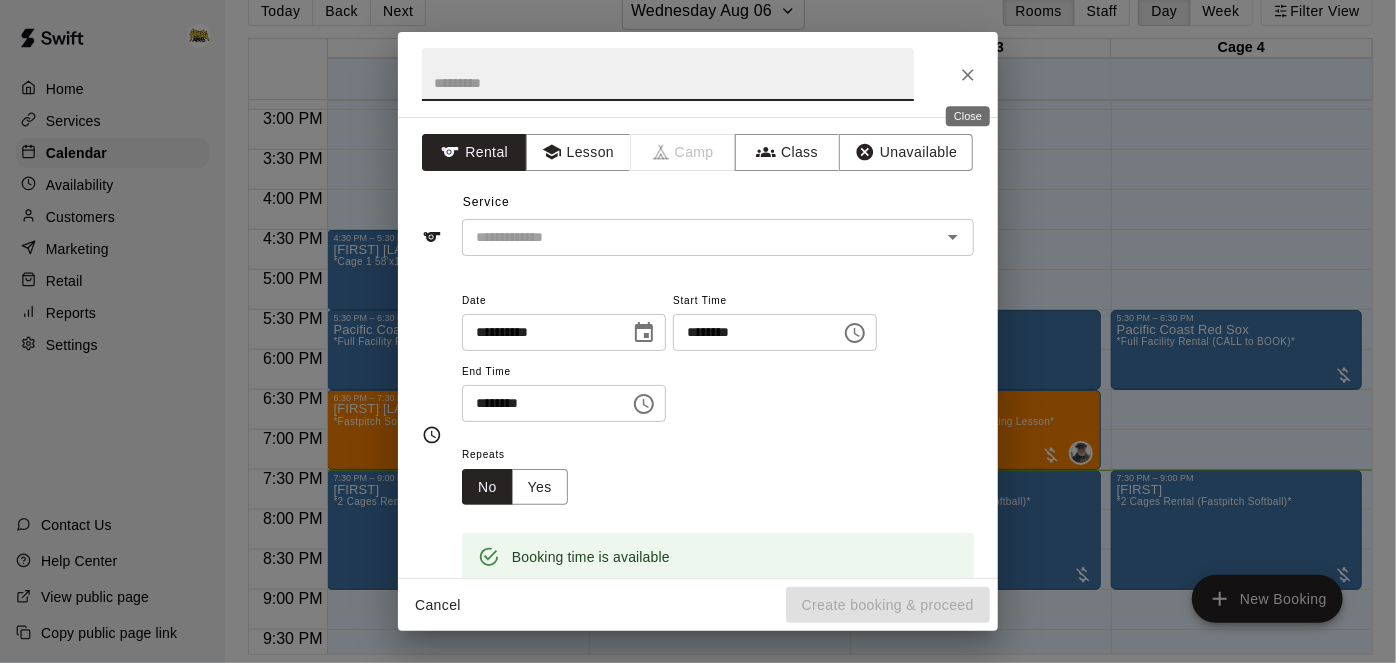 click 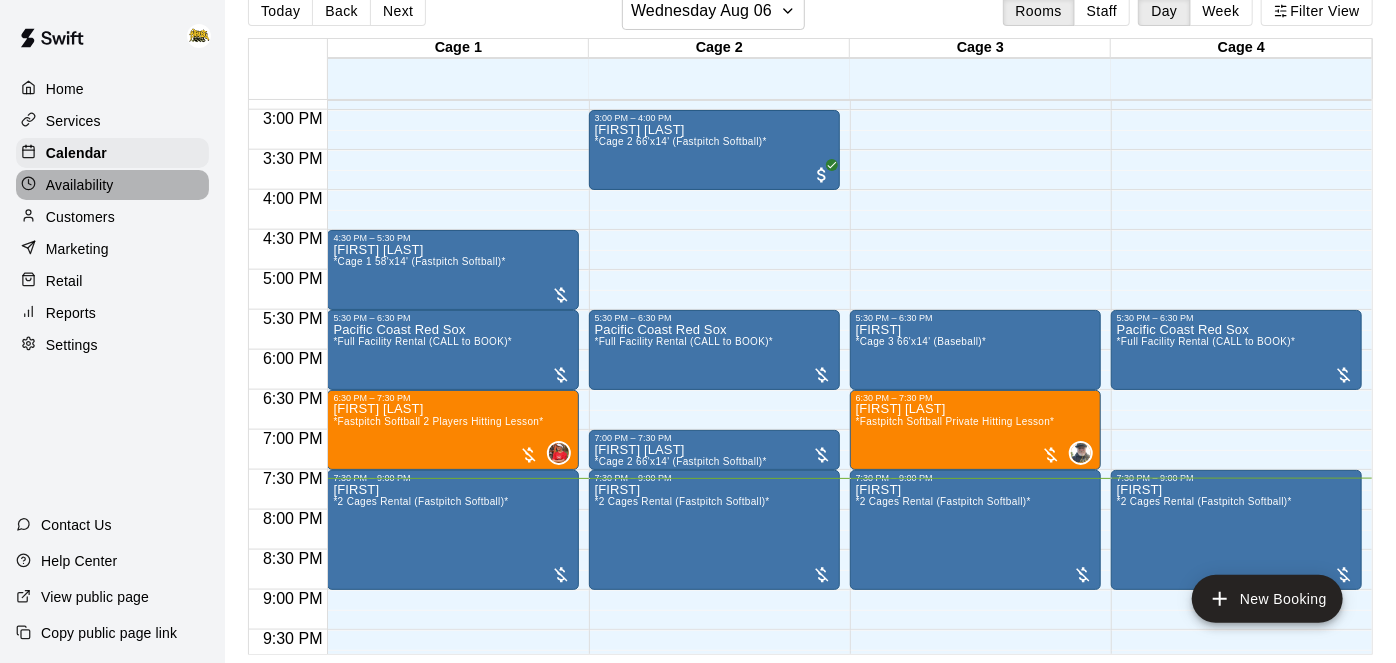click on "Availability" at bounding box center [80, 185] 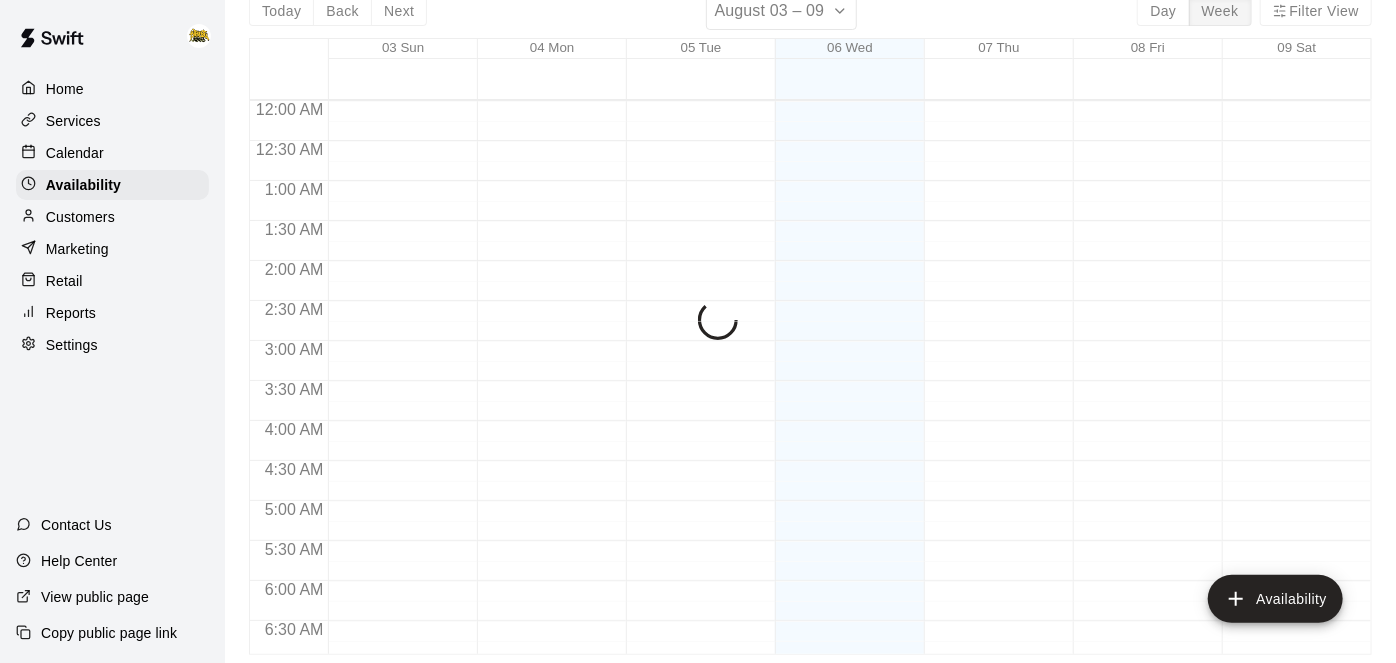 scroll, scrollTop: 0, scrollLeft: 0, axis: both 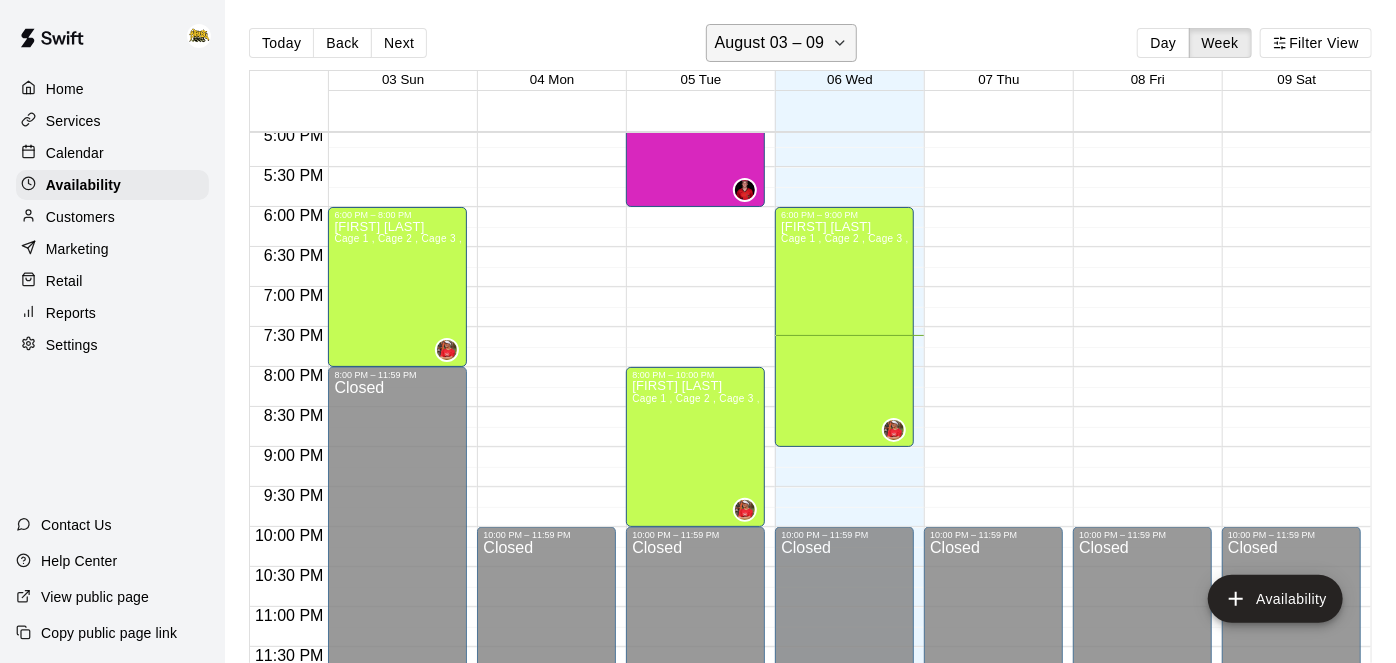 click on "August 03 – 09" at bounding box center (770, 43) 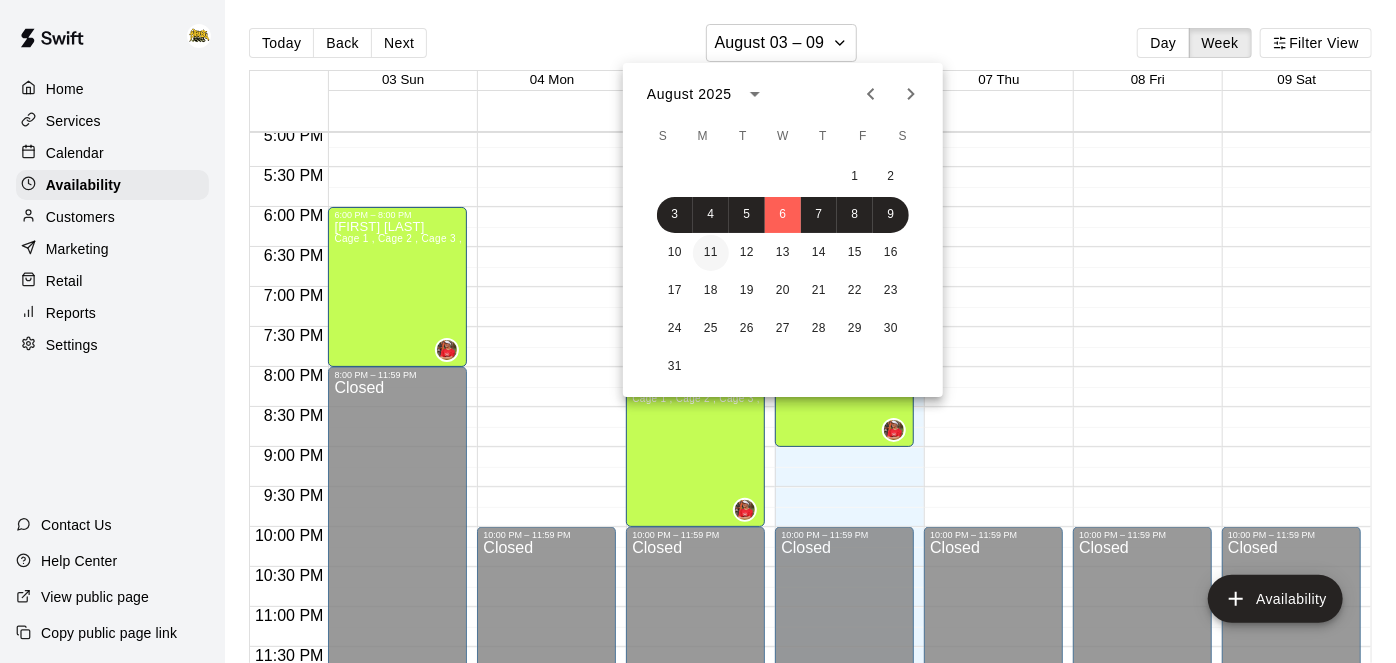 click on "11" at bounding box center [711, 253] 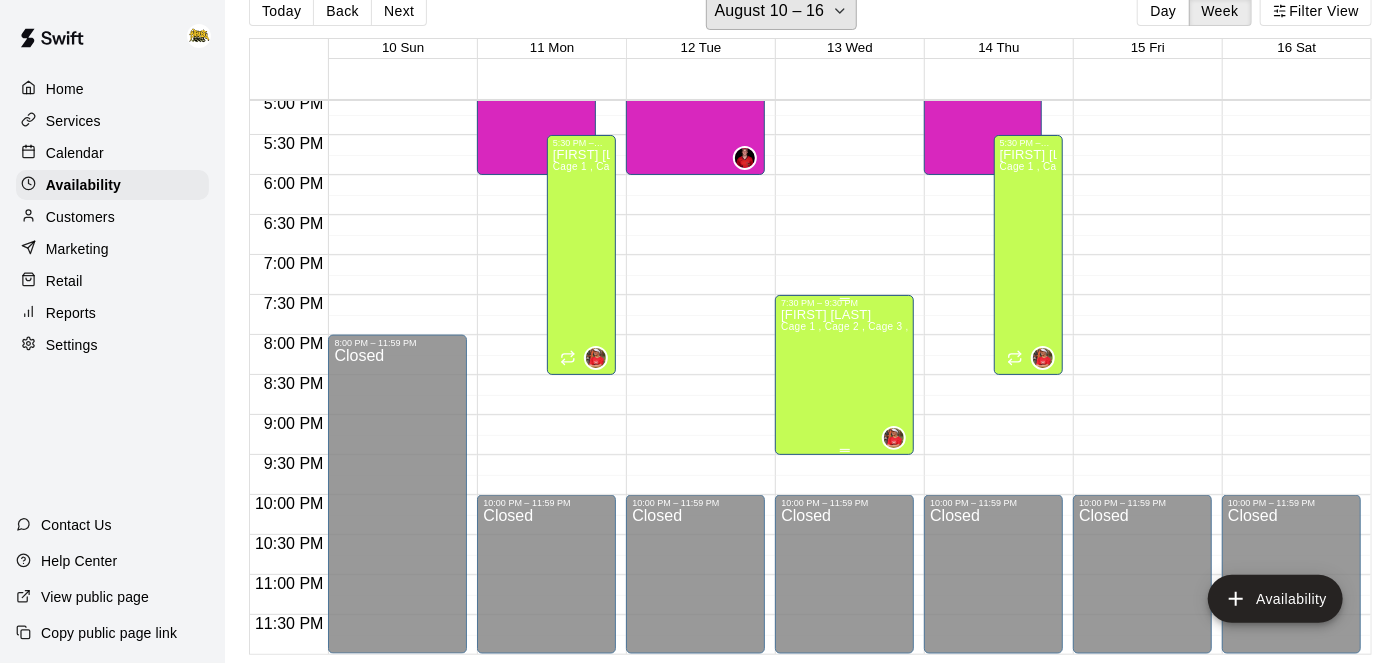 scroll, scrollTop: 29, scrollLeft: 0, axis: vertical 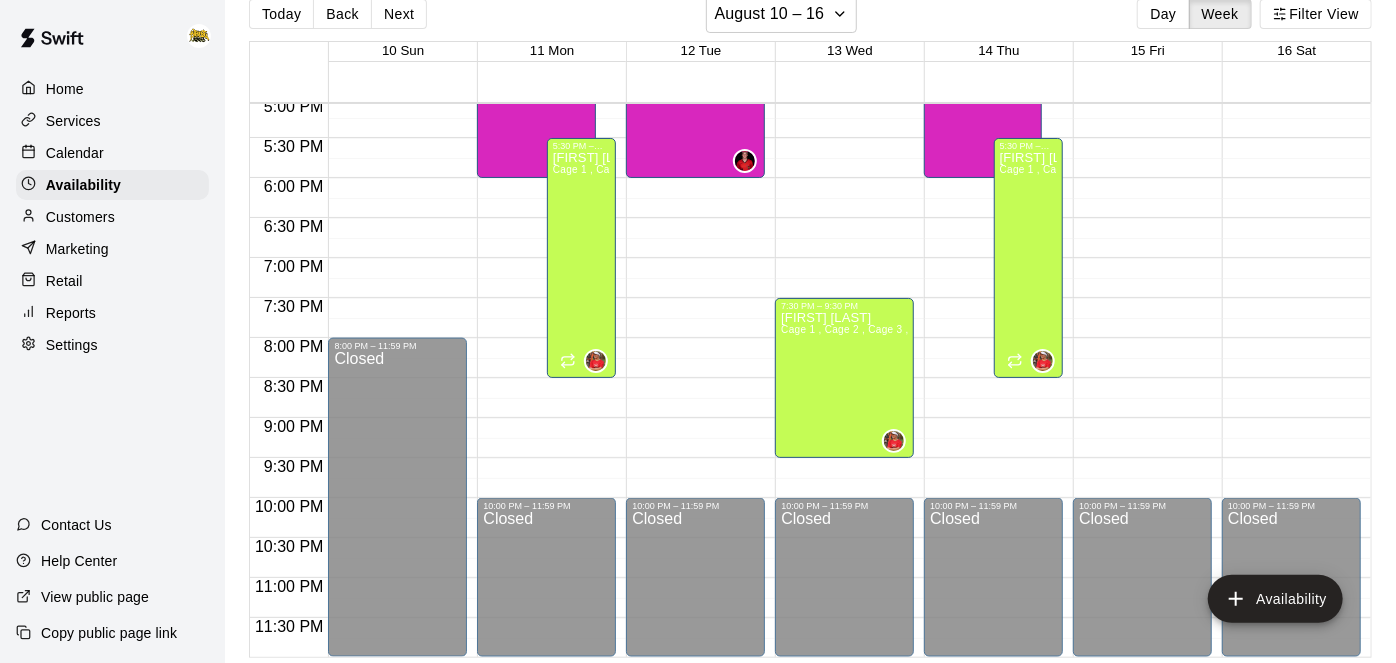 click on "Calendar" at bounding box center [75, 153] 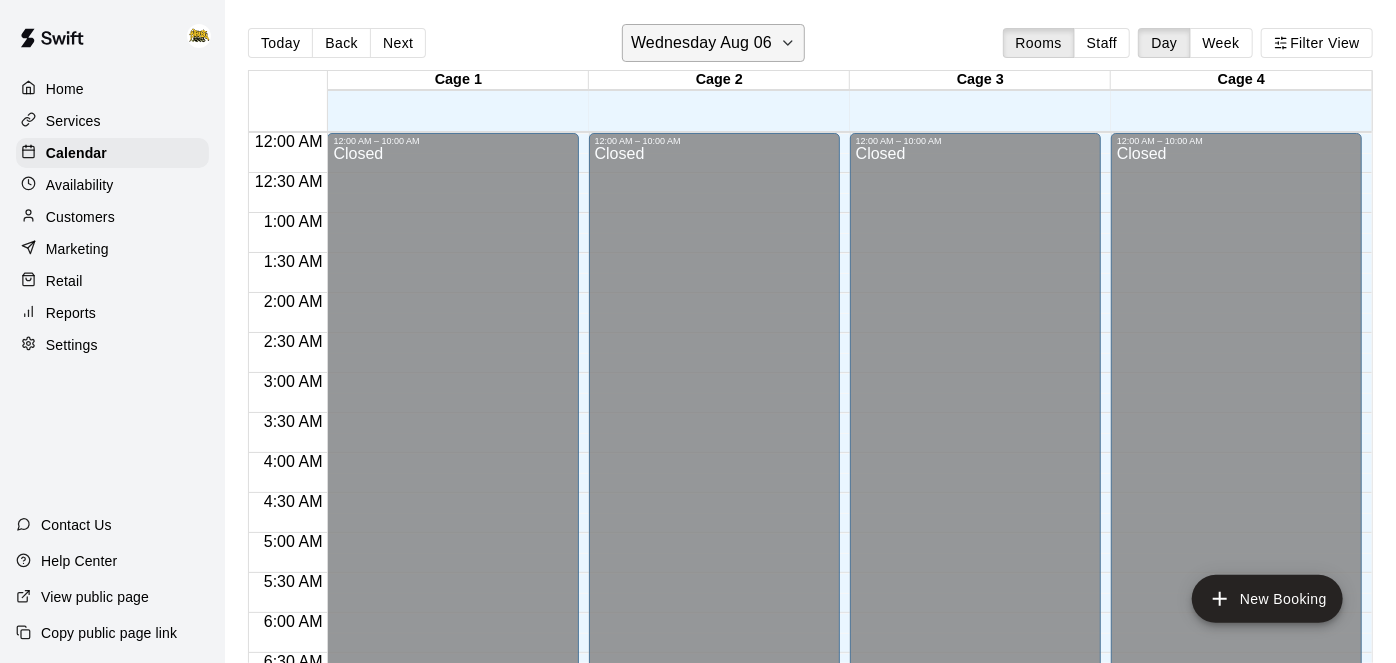 scroll, scrollTop: 1306, scrollLeft: 0, axis: vertical 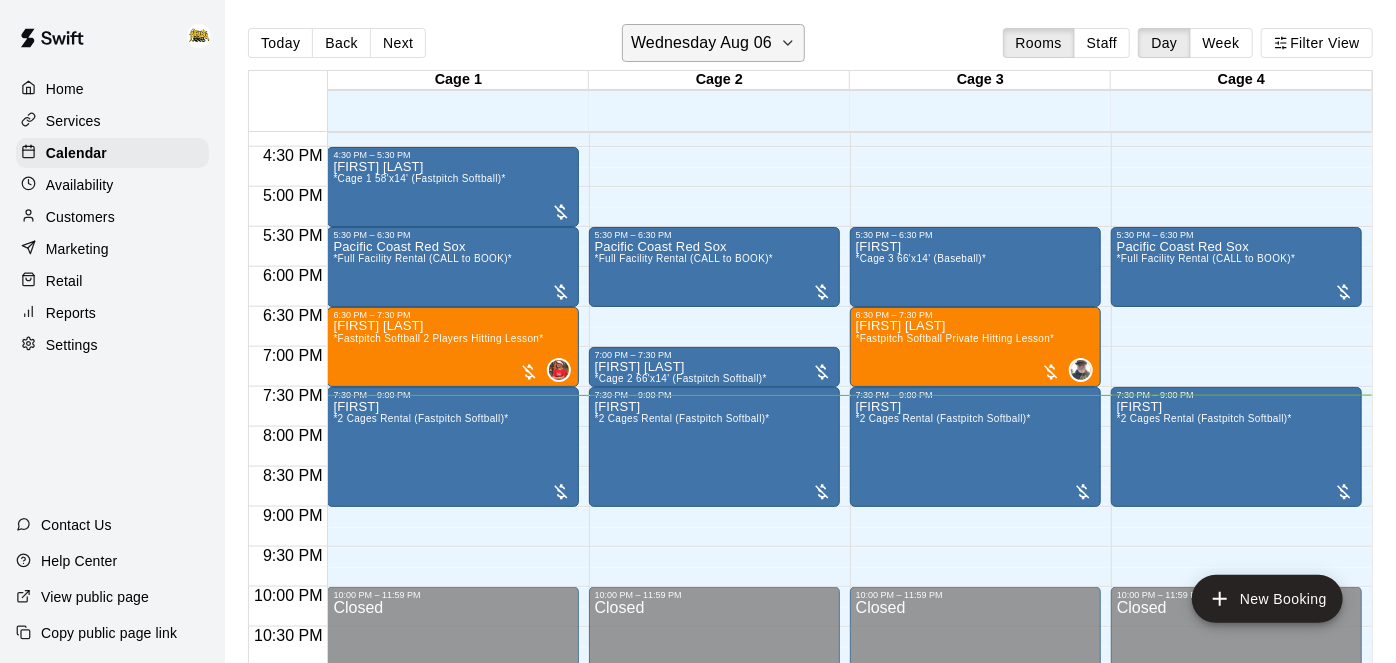 click on "Wednesday Aug 06" at bounding box center (701, 43) 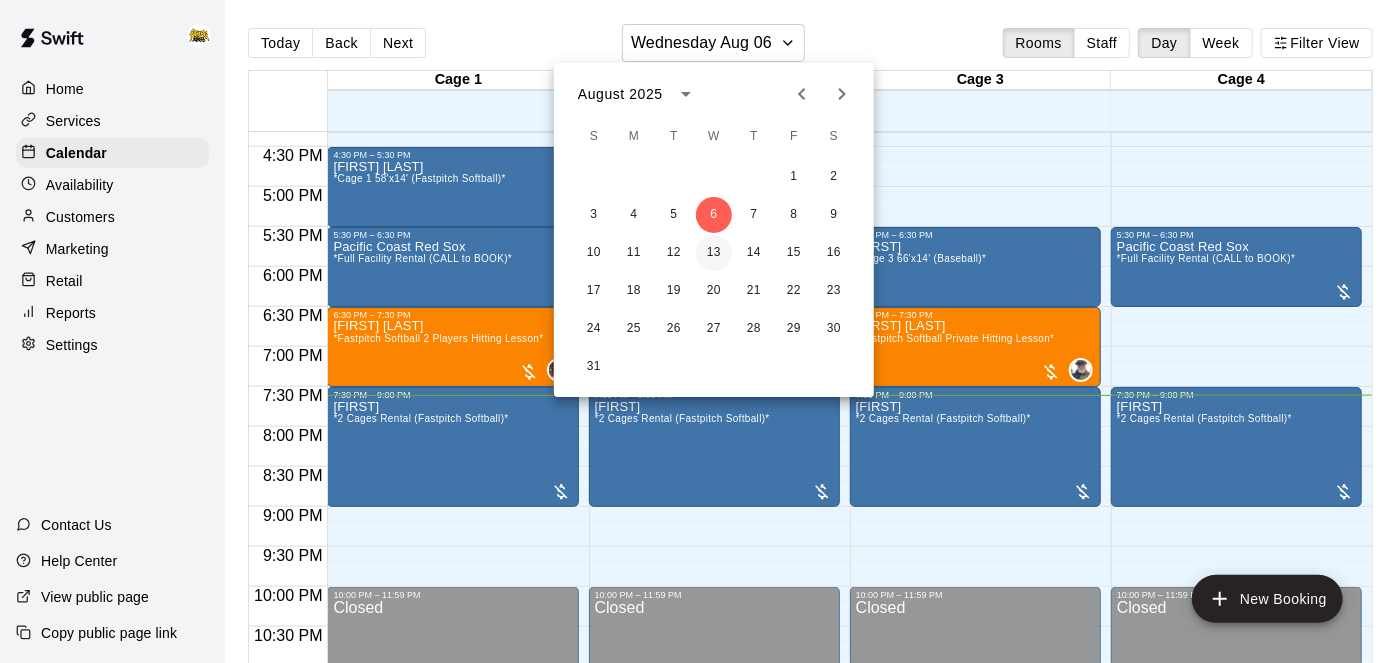 click on "13" at bounding box center [714, 253] 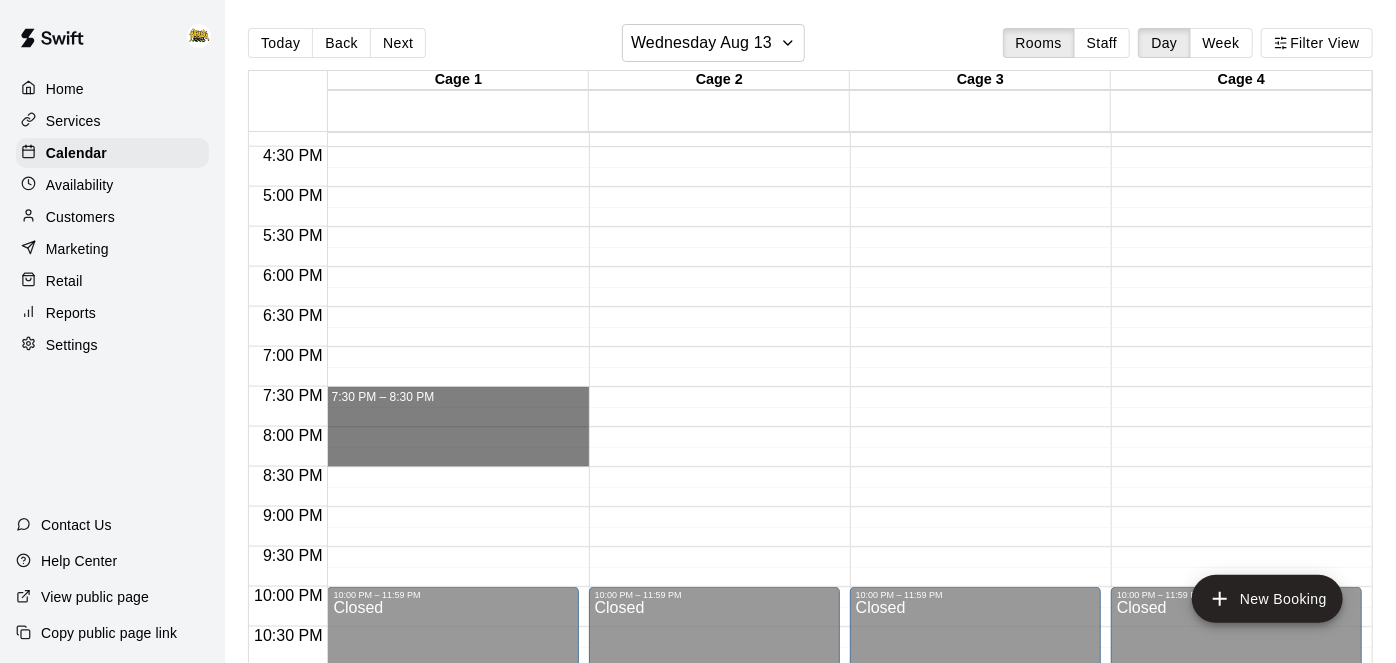 drag, startPoint x: 415, startPoint y: 392, endPoint x: 404, endPoint y: 462, distance: 70.85902 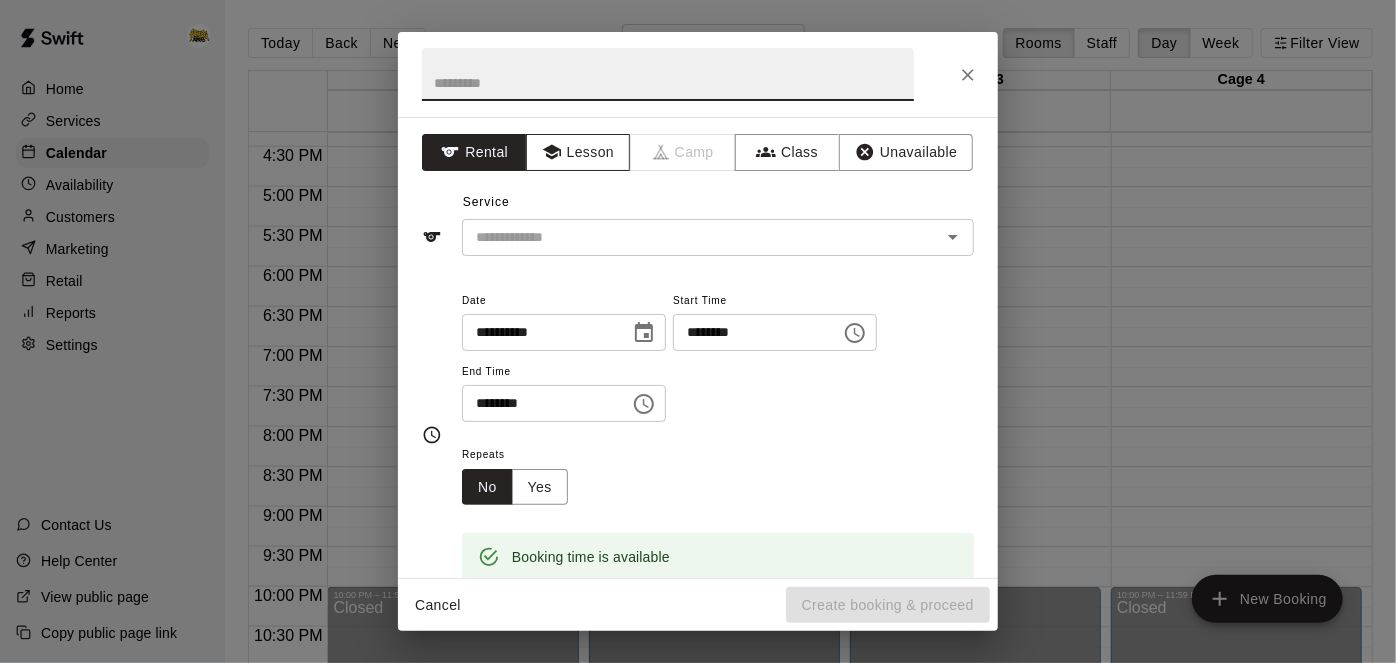 click on "Lesson" at bounding box center (578, 152) 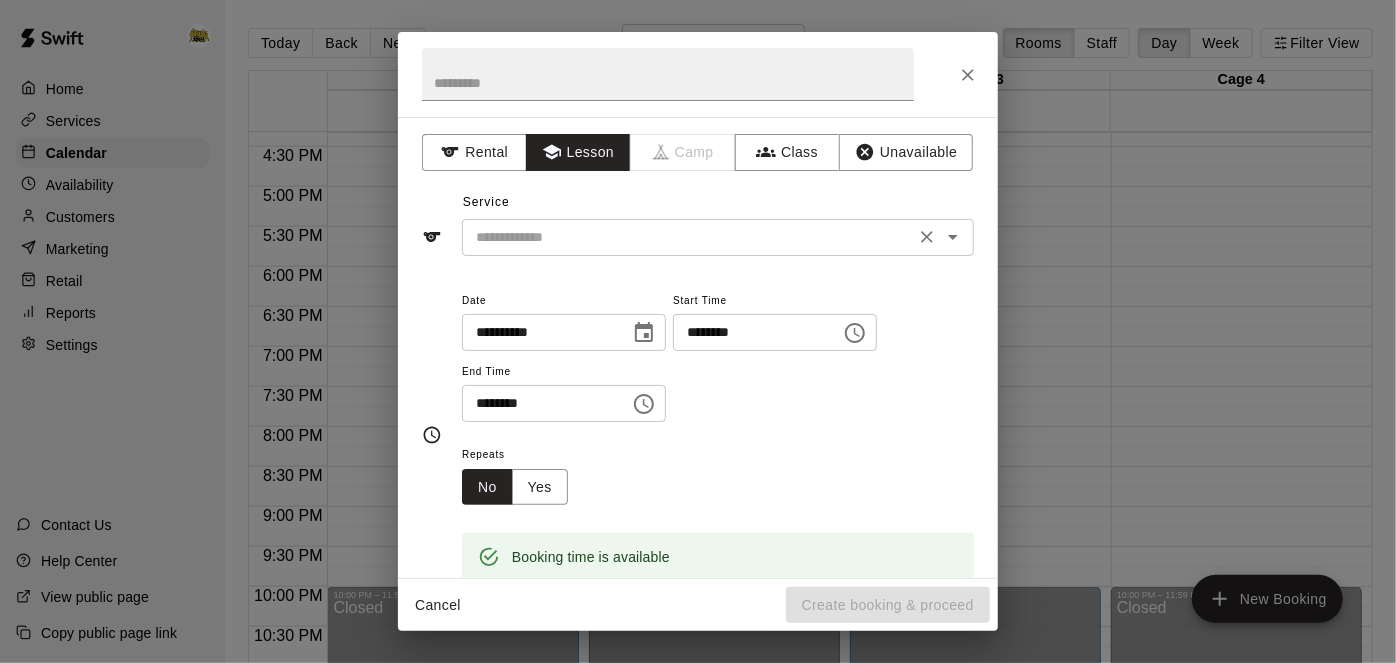 click at bounding box center (688, 237) 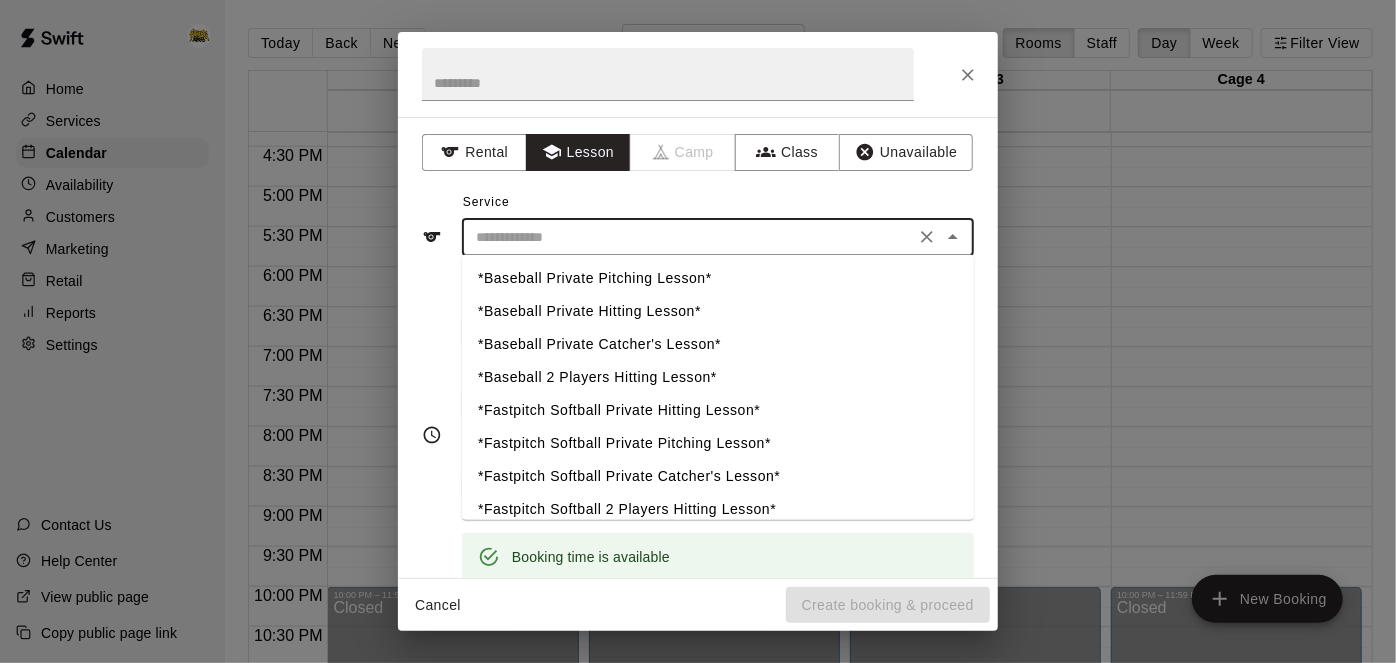 click on "*Fastpitch Softball Private Hitting Lesson*" at bounding box center (718, 411) 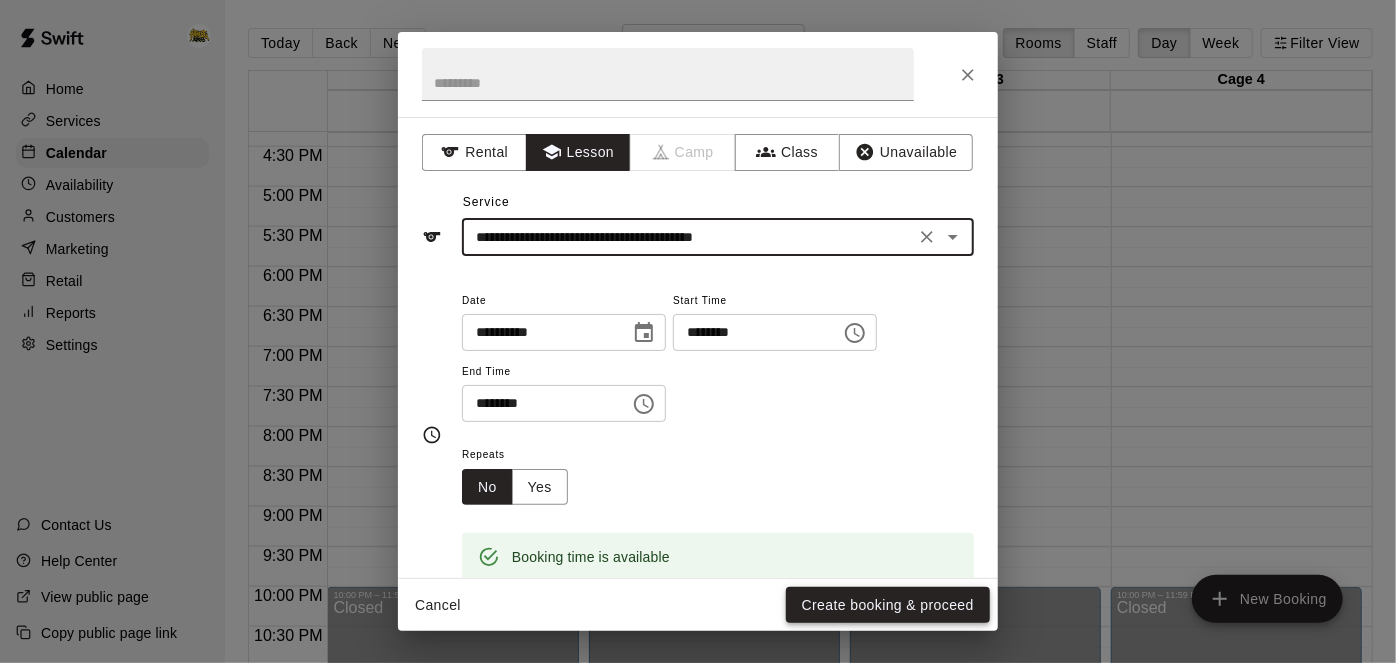 click on "Create booking & proceed" at bounding box center (888, 605) 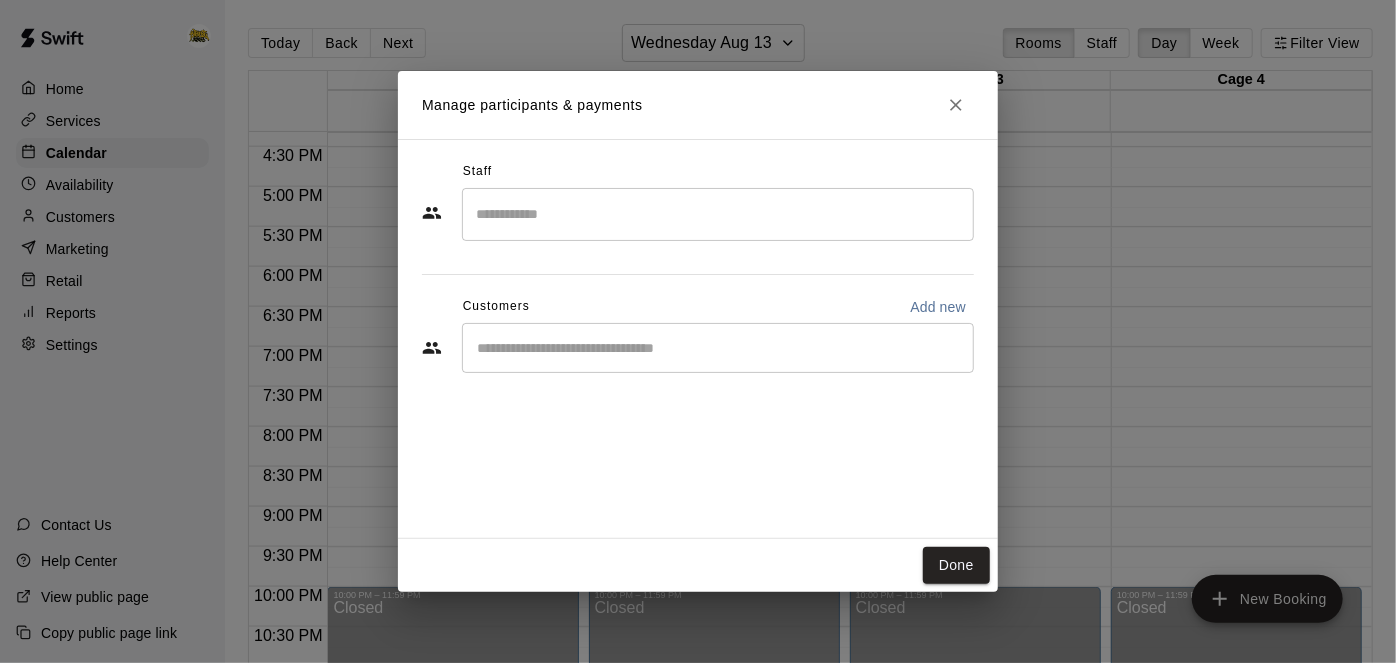 click at bounding box center (718, 214) 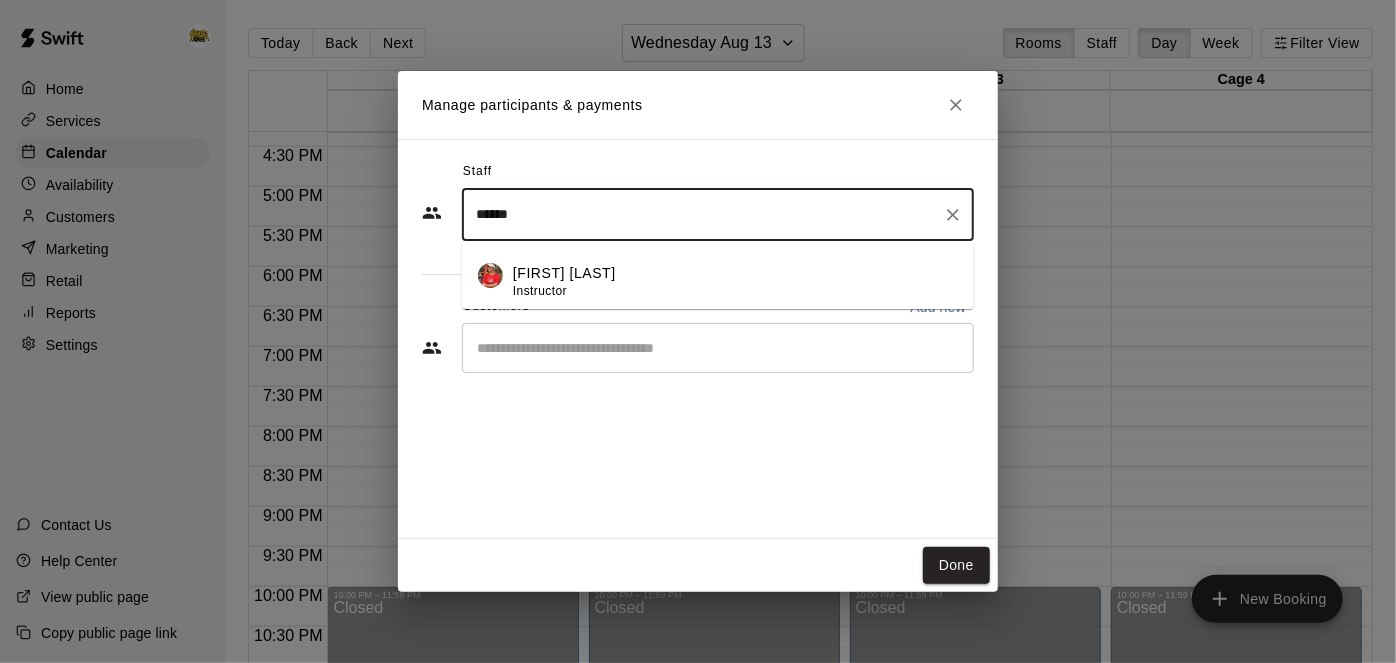click on "Instructor" at bounding box center [540, 291] 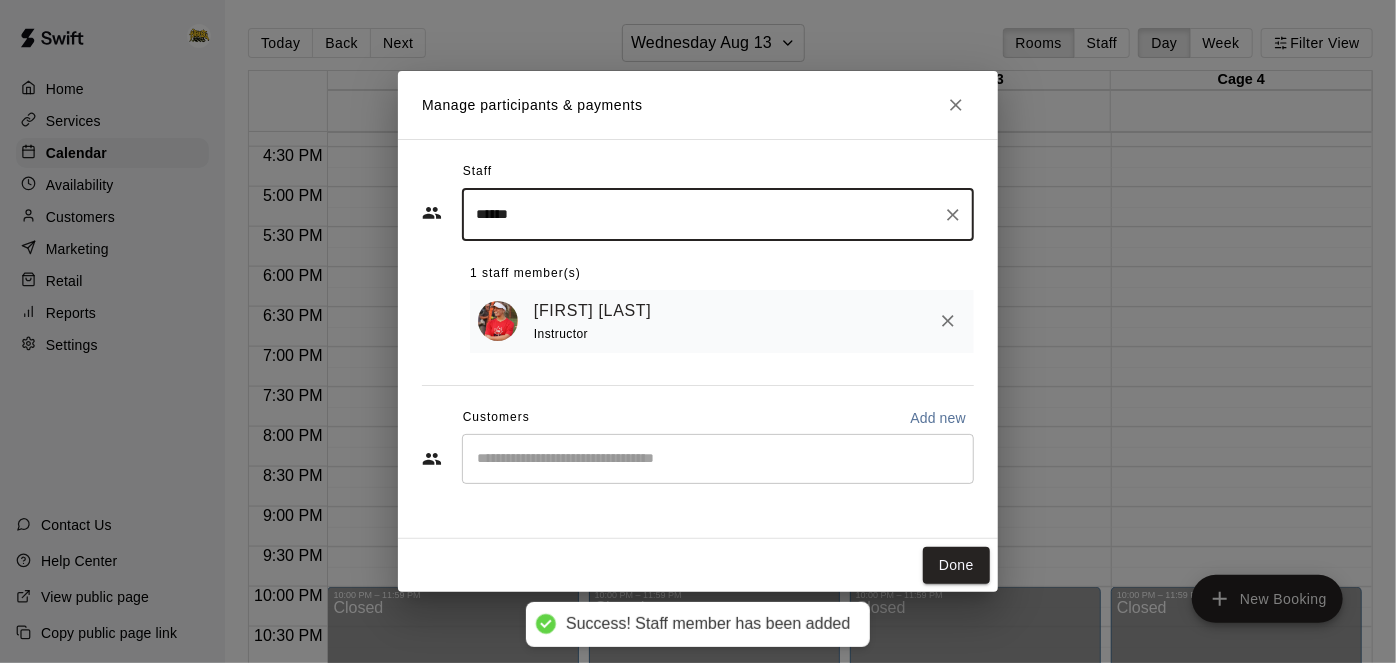 type on "******" 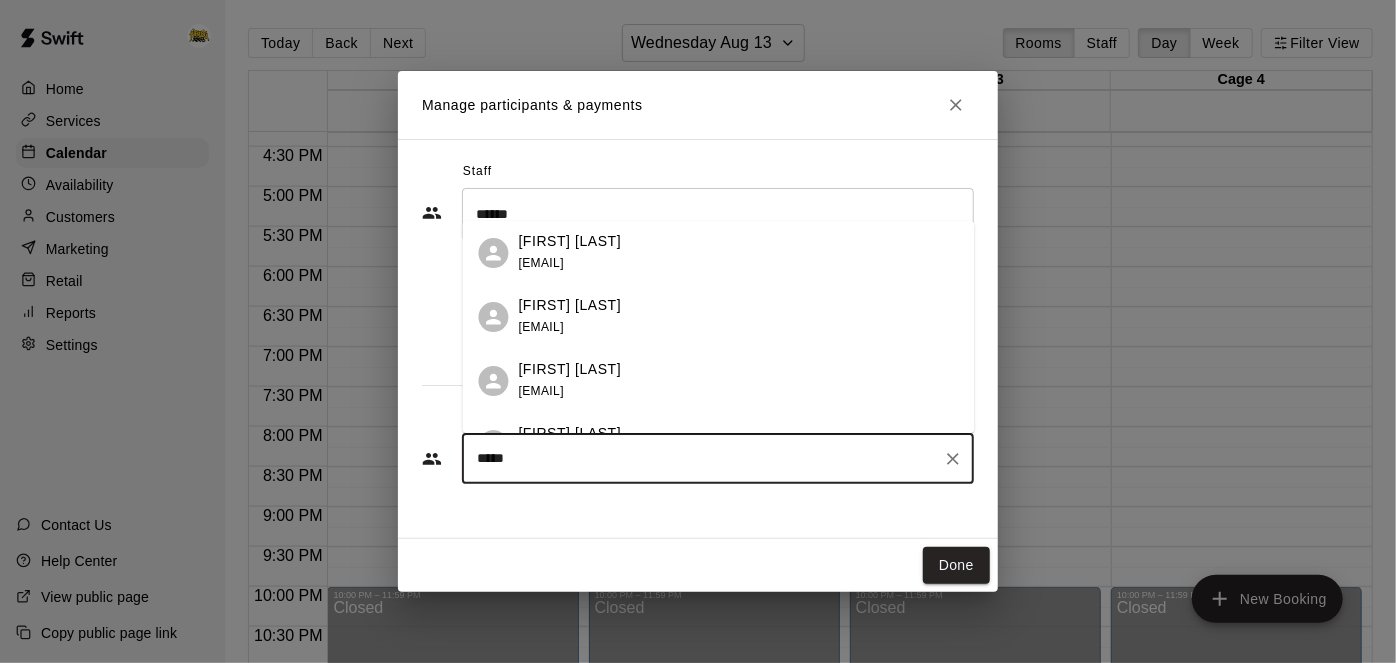 type on "******" 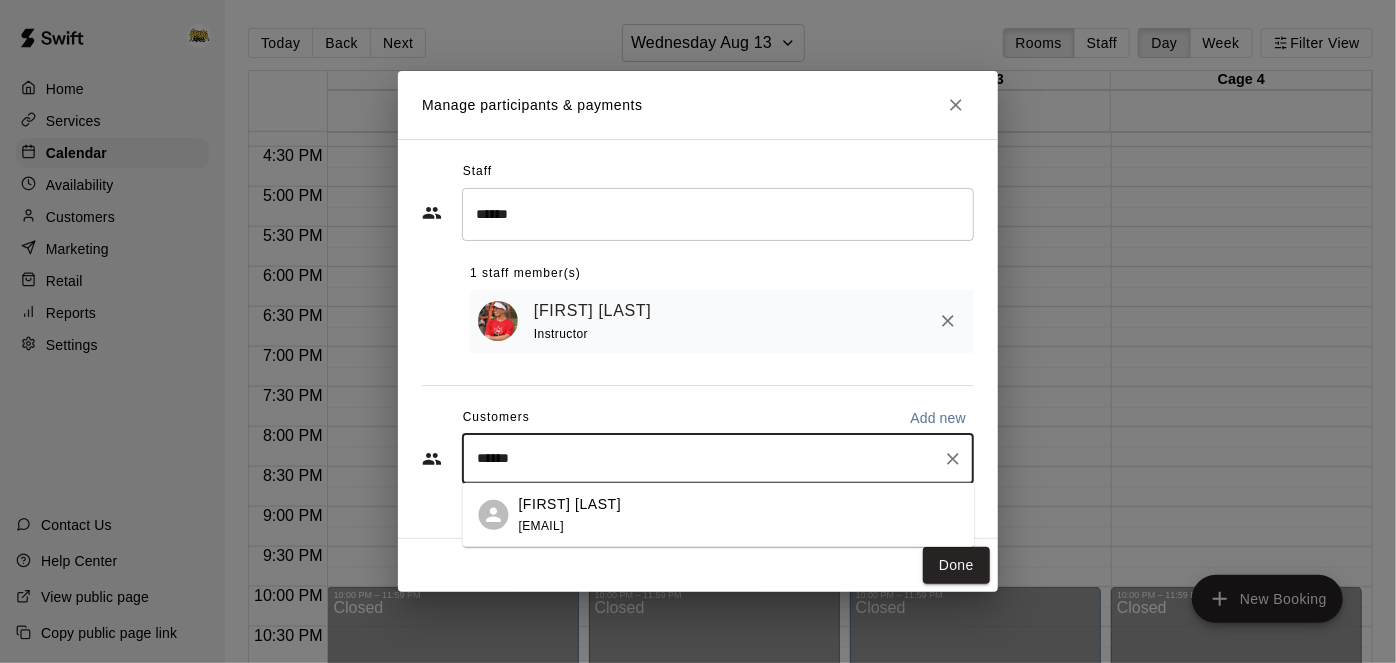 click on "[EMAIL]" at bounding box center [541, 525] 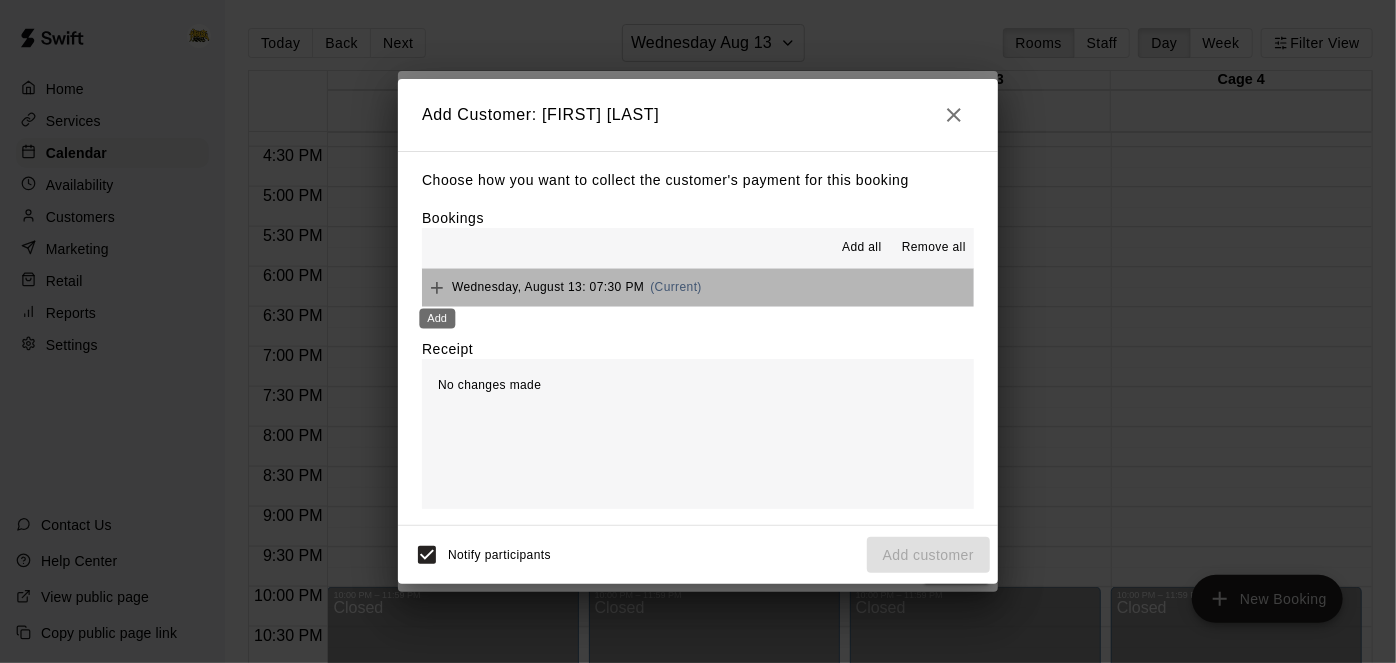 click on "Add" at bounding box center [437, 313] 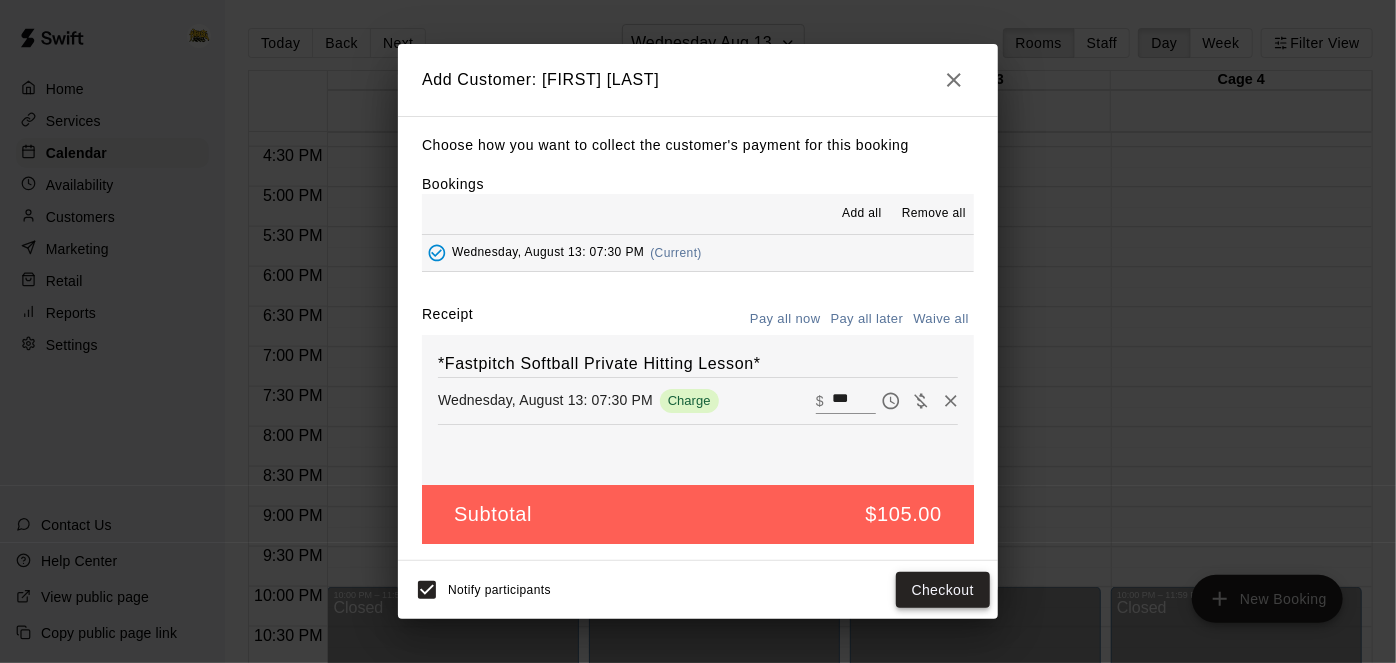 click on "Checkout" at bounding box center (943, 590) 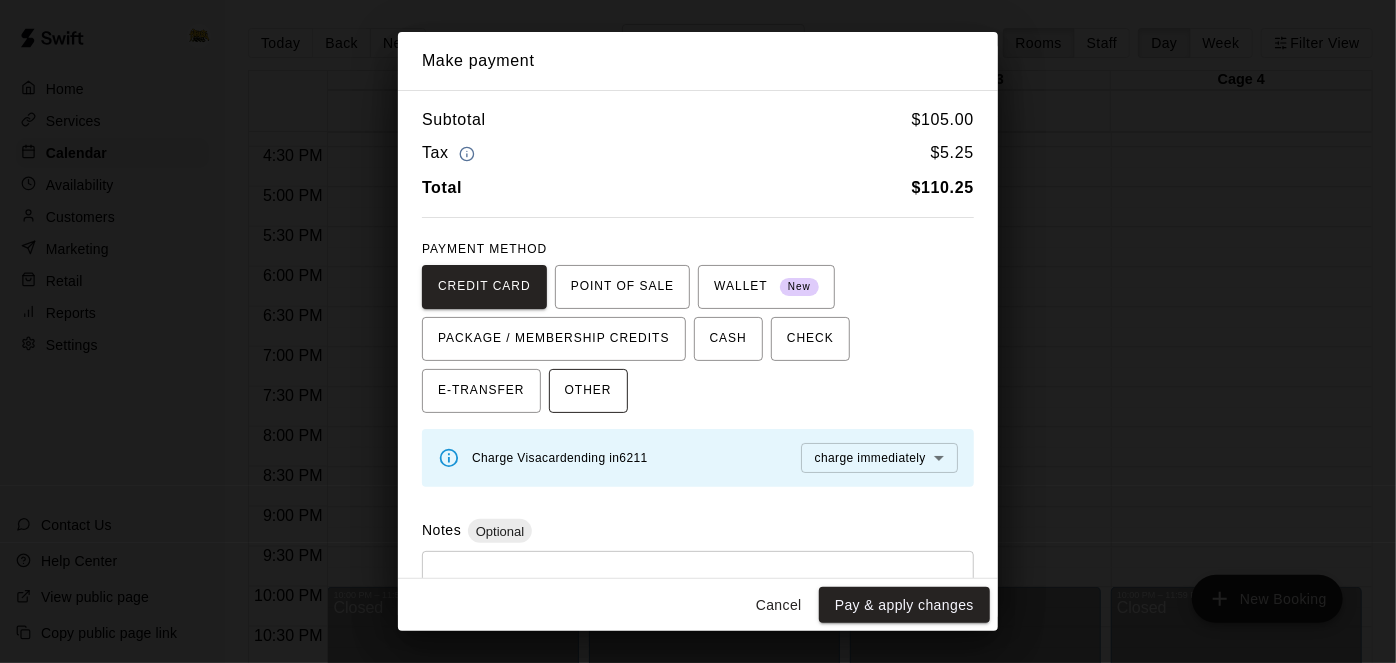 click on "OTHER" at bounding box center [588, 391] 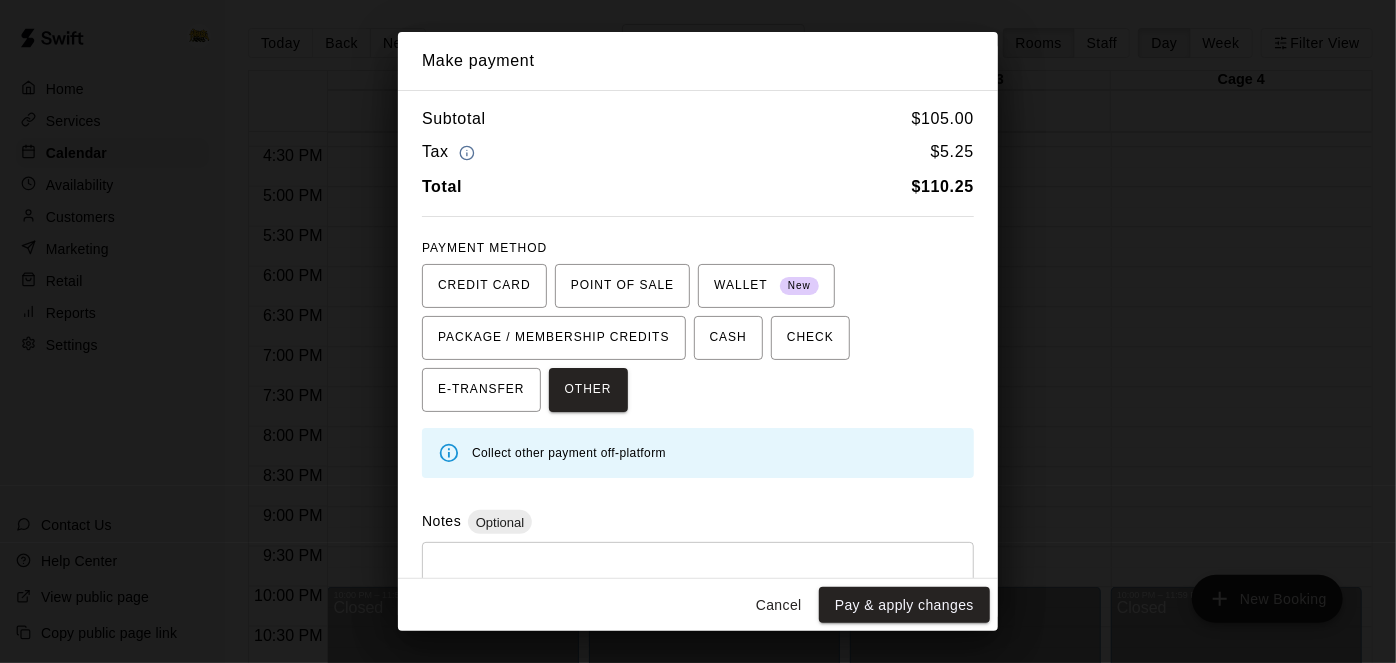 scroll, scrollTop: 71, scrollLeft: 0, axis: vertical 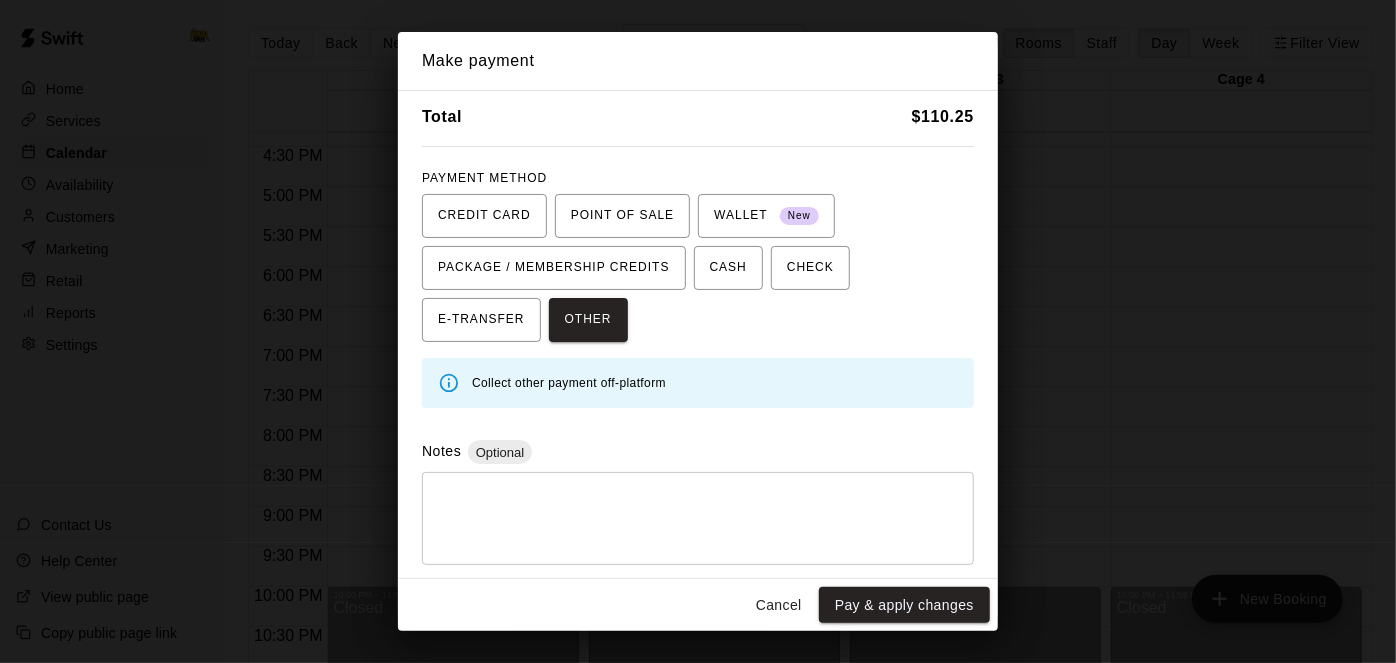 click on "Notes Optional * ​" at bounding box center (698, 502) 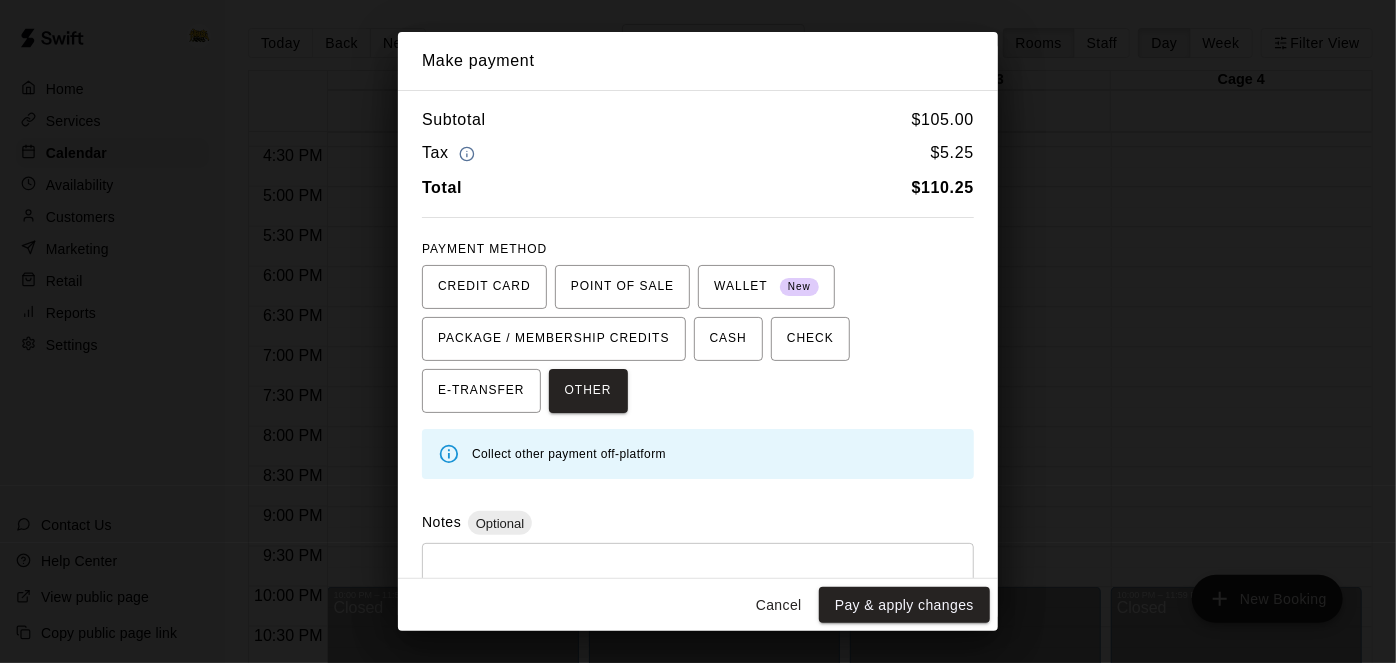 click on "Cancel" at bounding box center (779, 605) 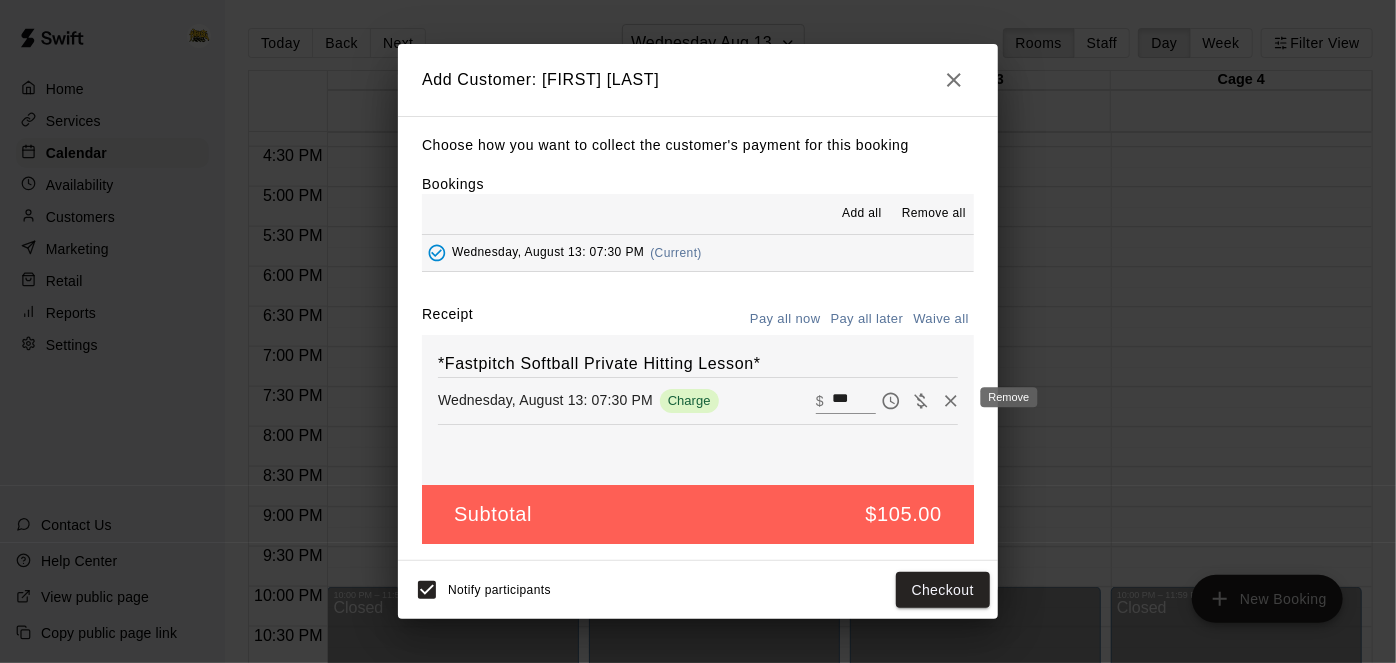 click 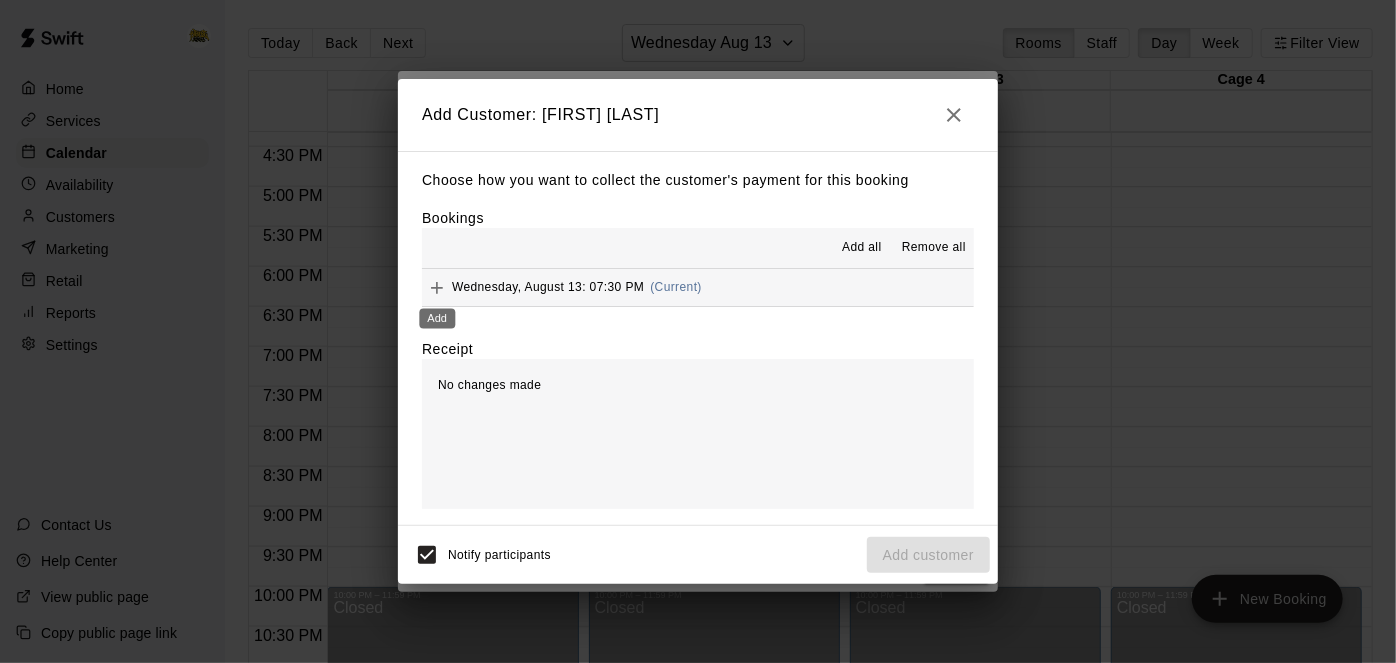 click 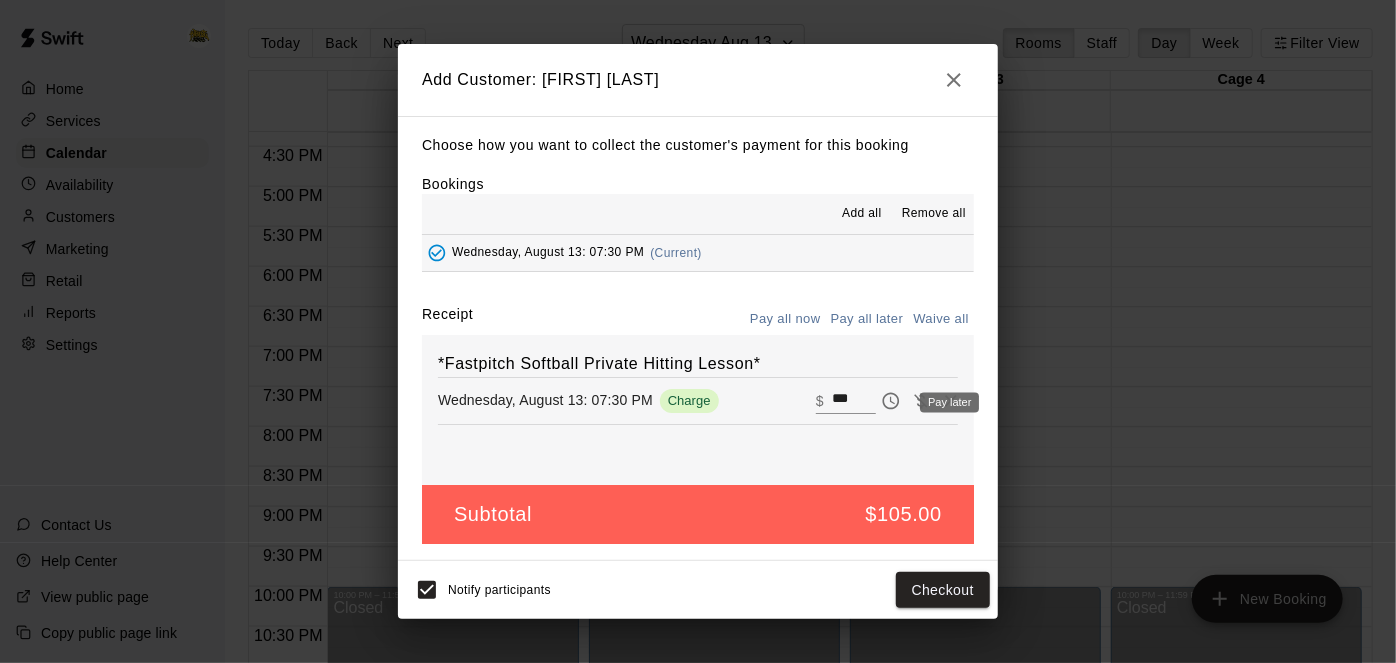 click 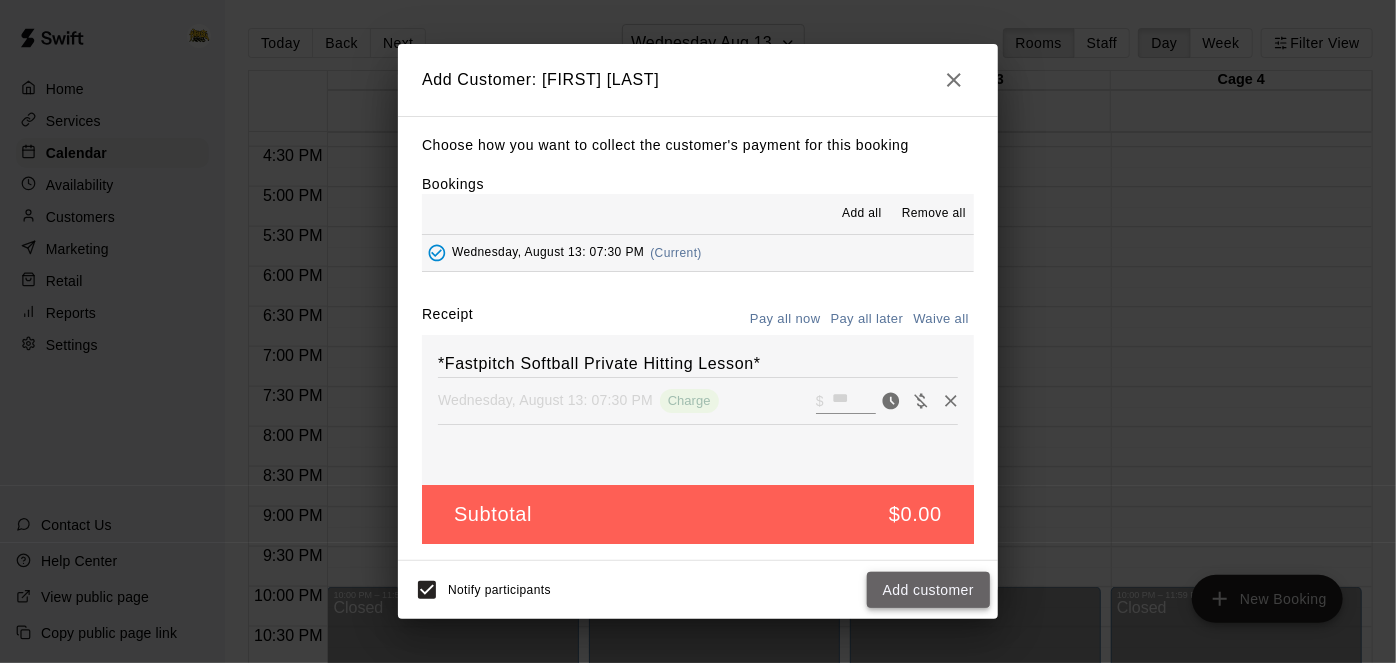 click on "Add customer" at bounding box center (928, 590) 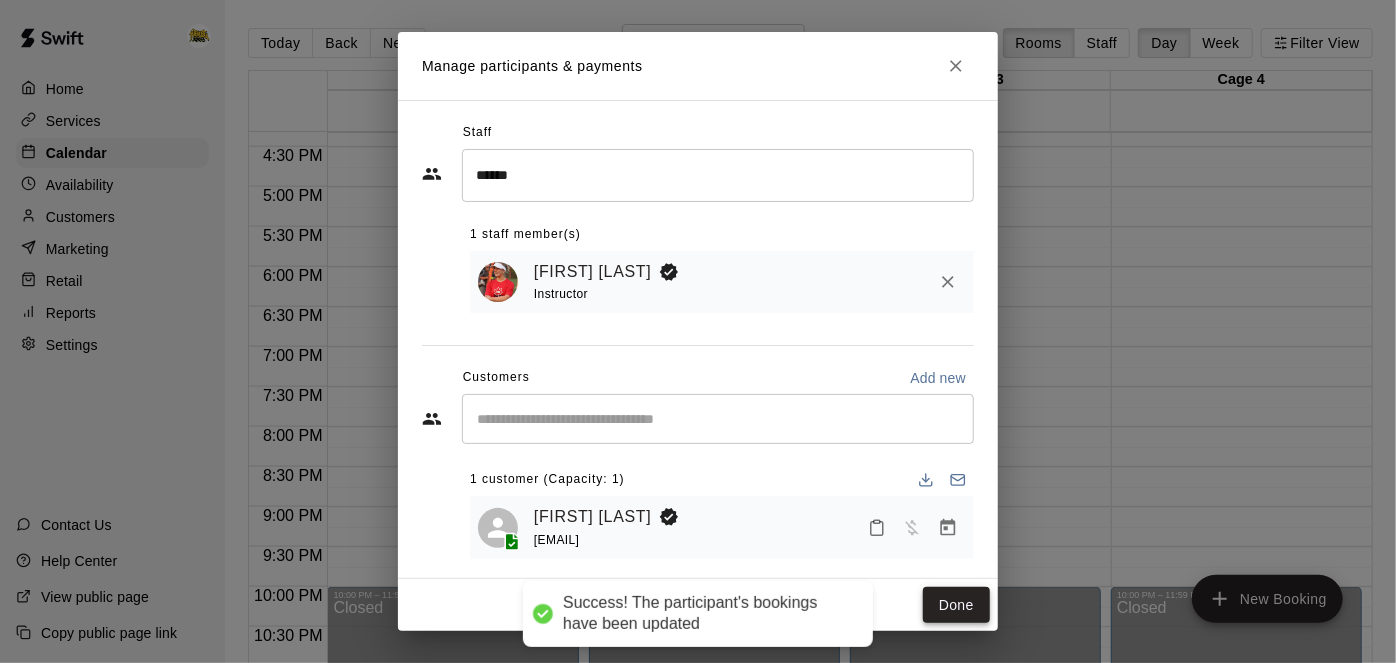 click on "Done" at bounding box center (956, 605) 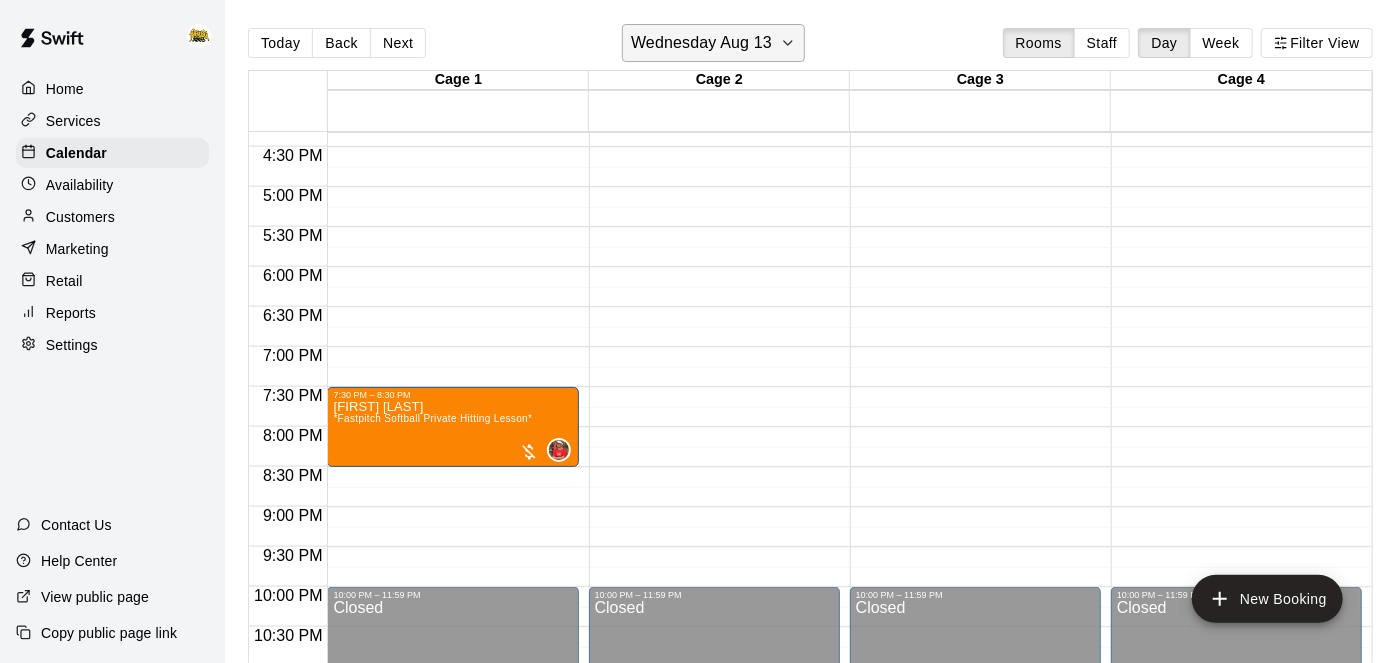 click on "Wednesday Aug 13" at bounding box center [701, 43] 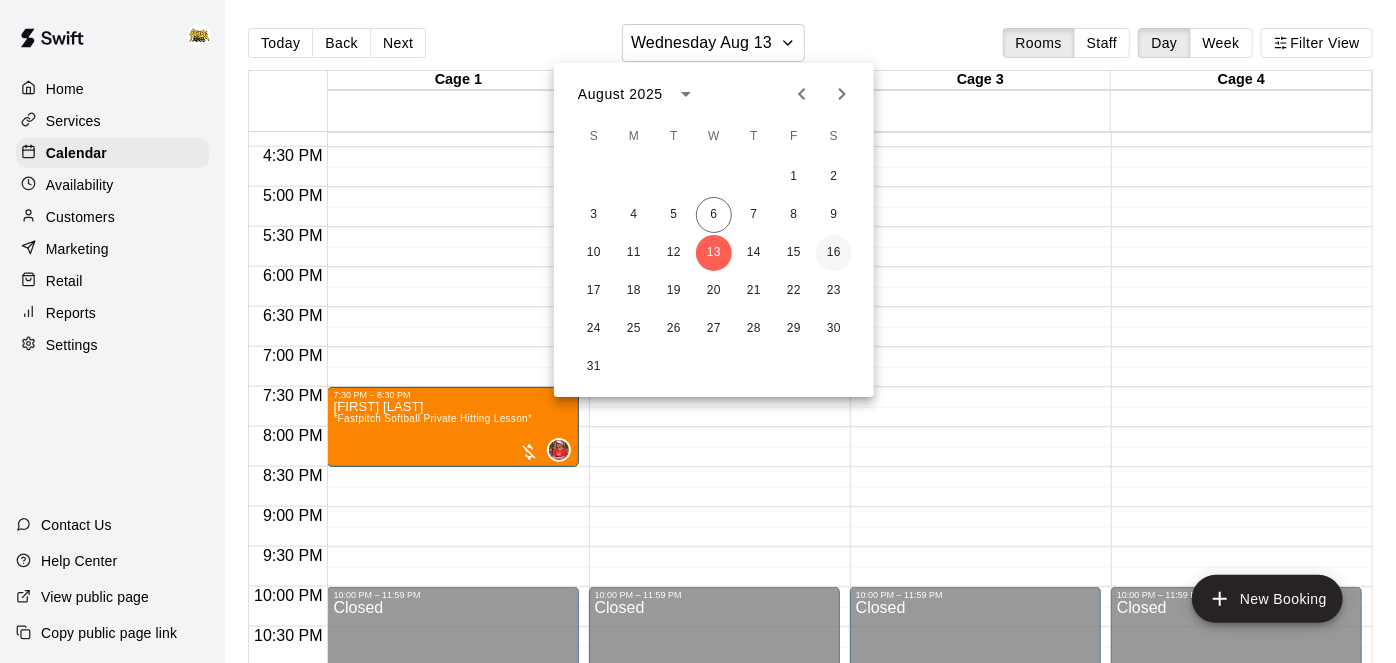 click on "16" at bounding box center [834, 253] 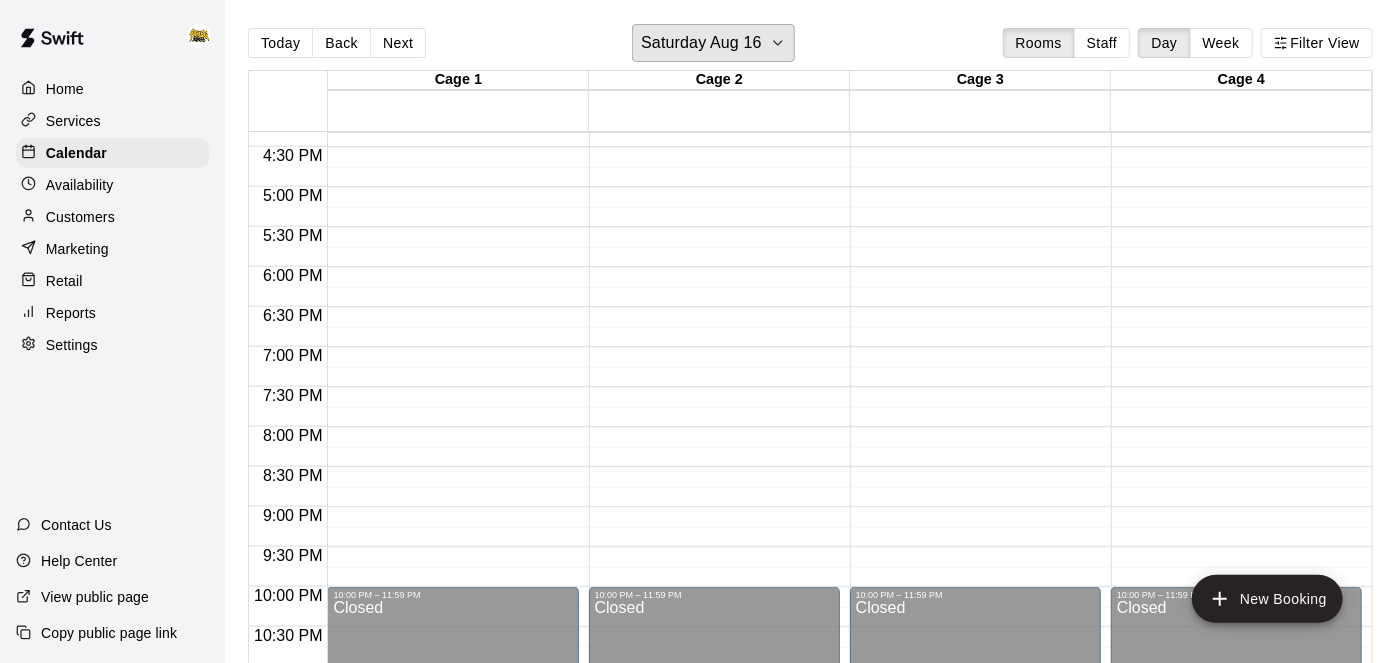 scroll, scrollTop: 1366, scrollLeft: 0, axis: vertical 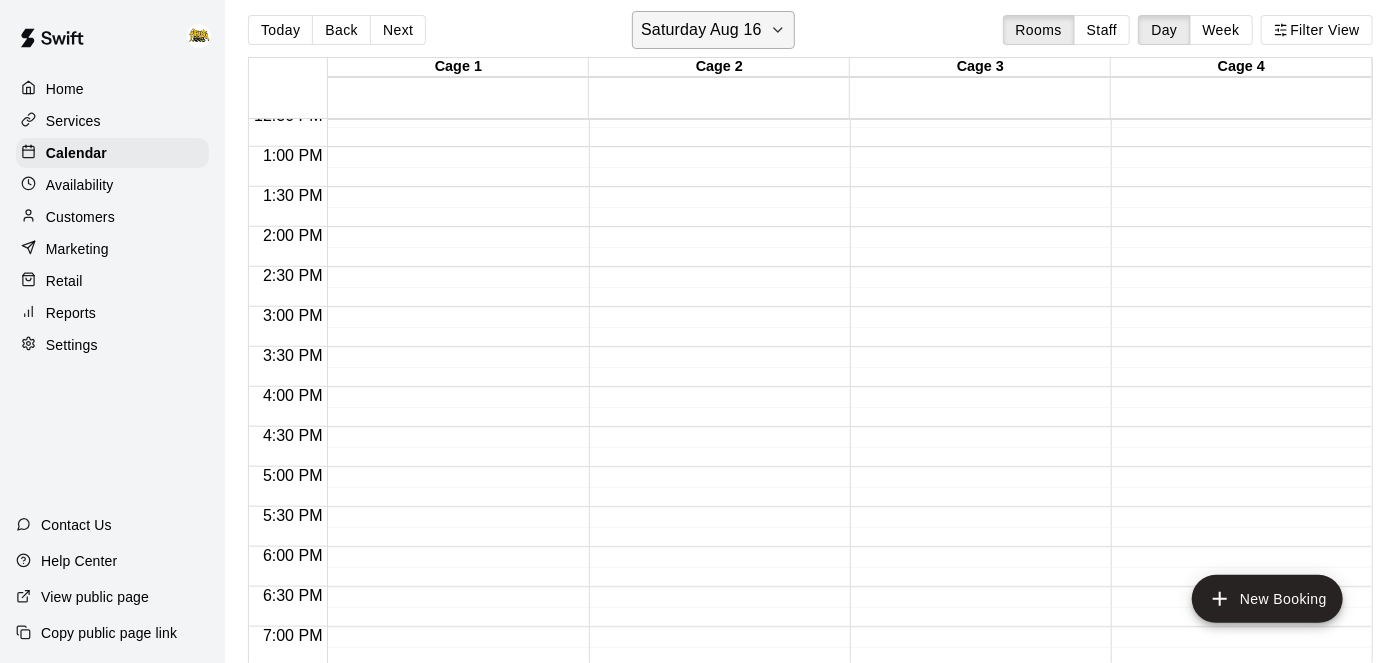 click on "Saturday Aug 16" at bounding box center (701, 30) 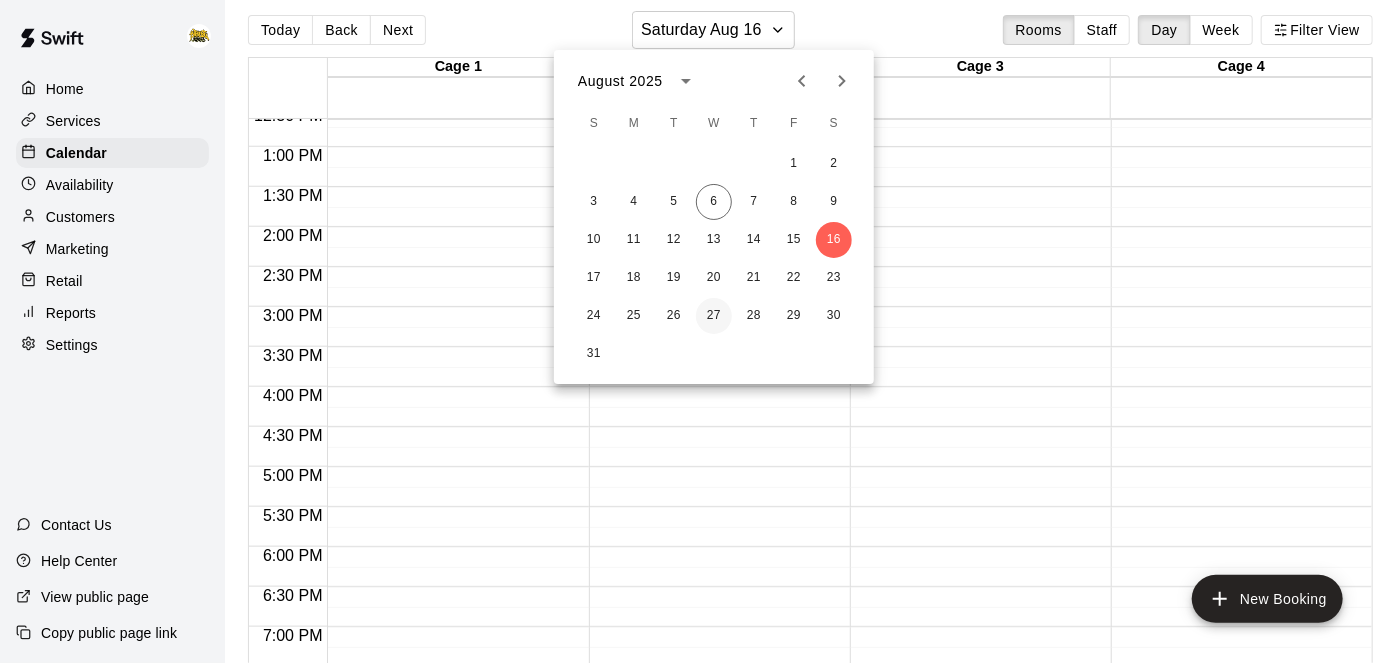 click on "27" at bounding box center [714, 316] 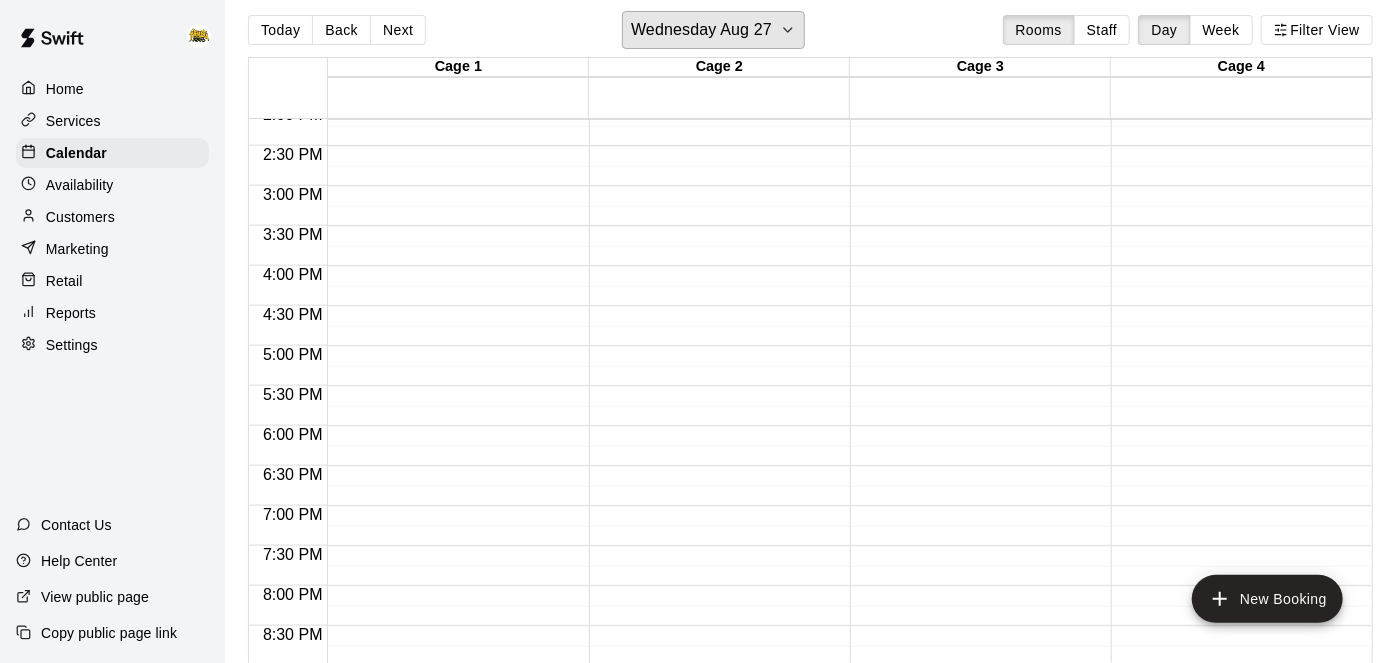 scroll, scrollTop: 1366, scrollLeft: 0, axis: vertical 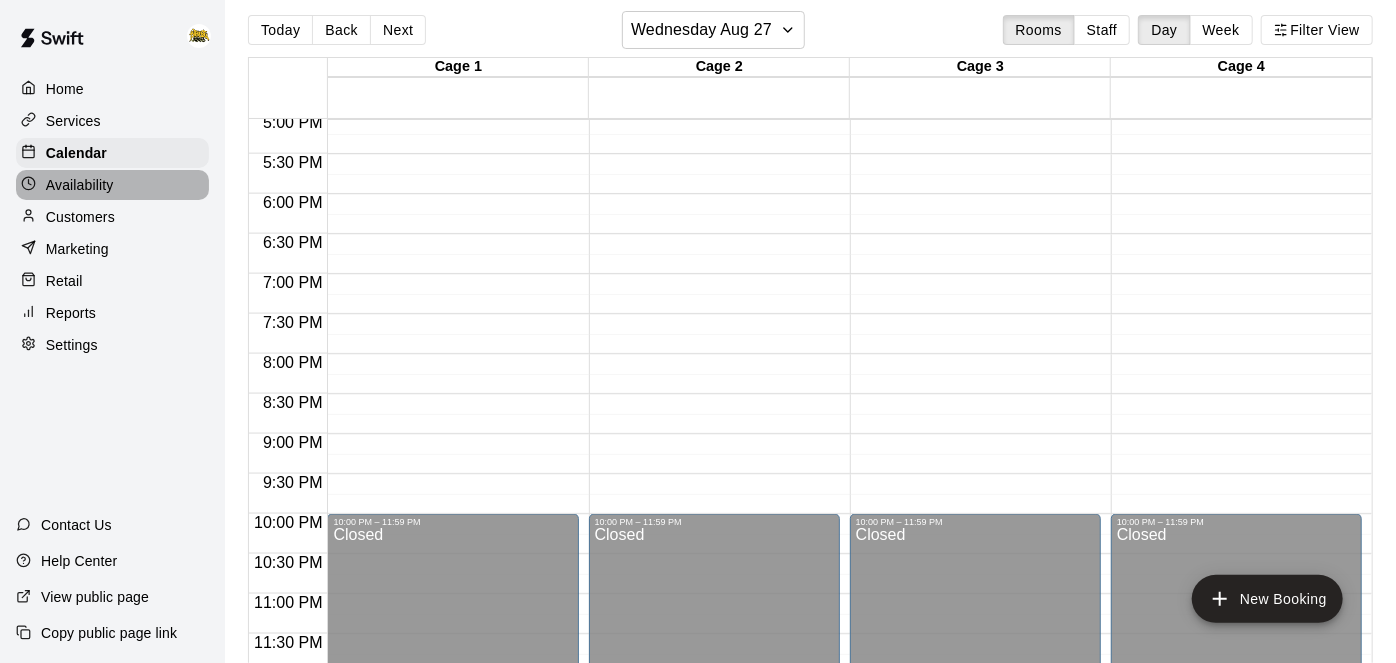 click on "Availability" at bounding box center (80, 185) 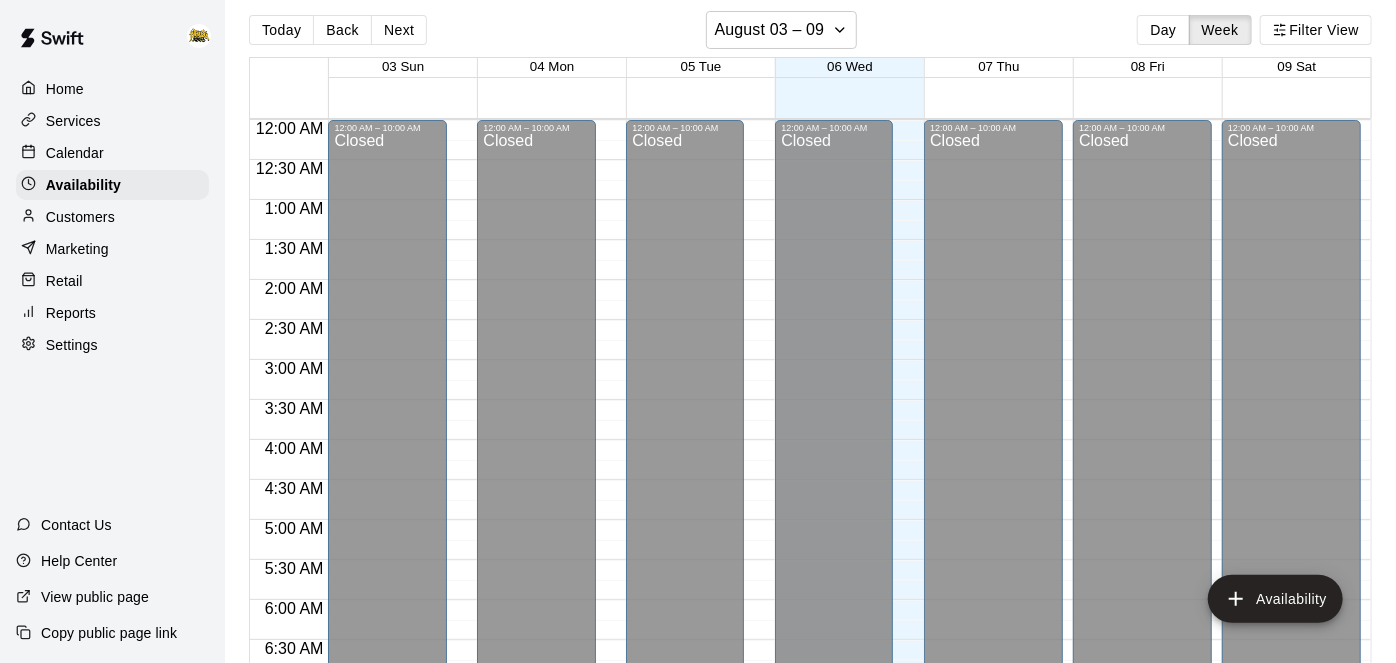 scroll, scrollTop: 0, scrollLeft: 0, axis: both 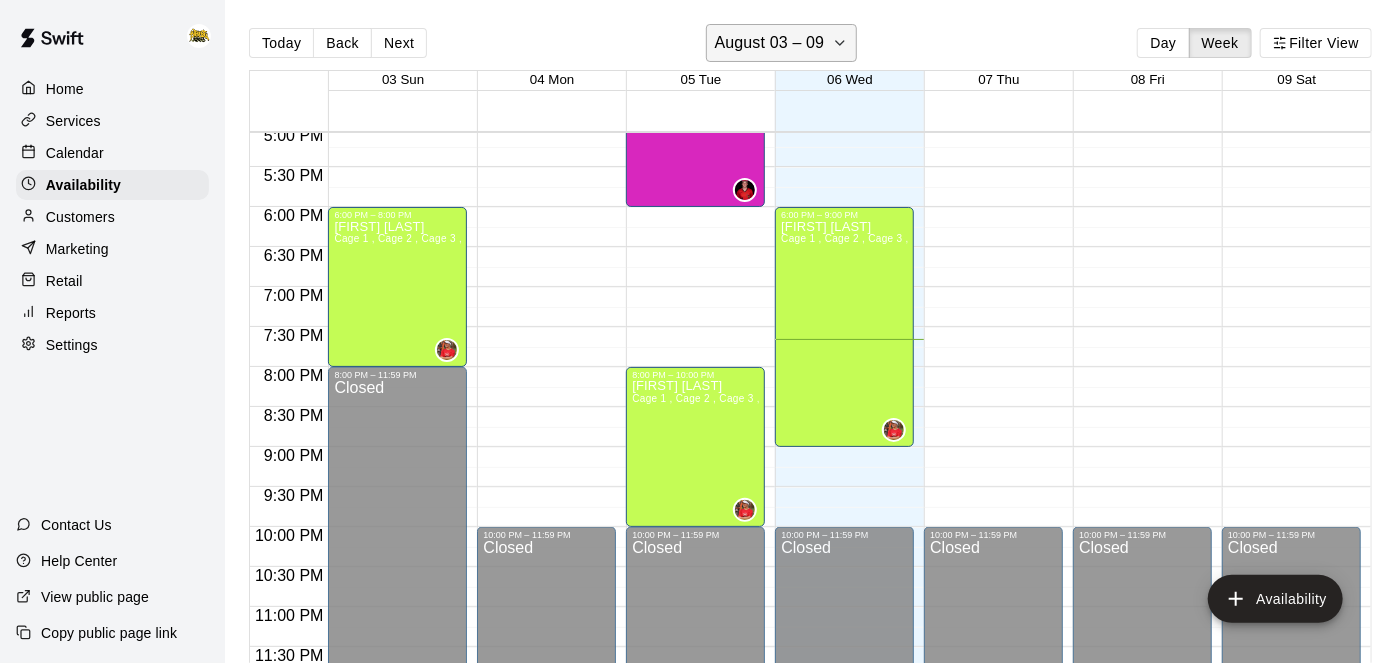 click on "August 03 – 09" at bounding box center [770, 43] 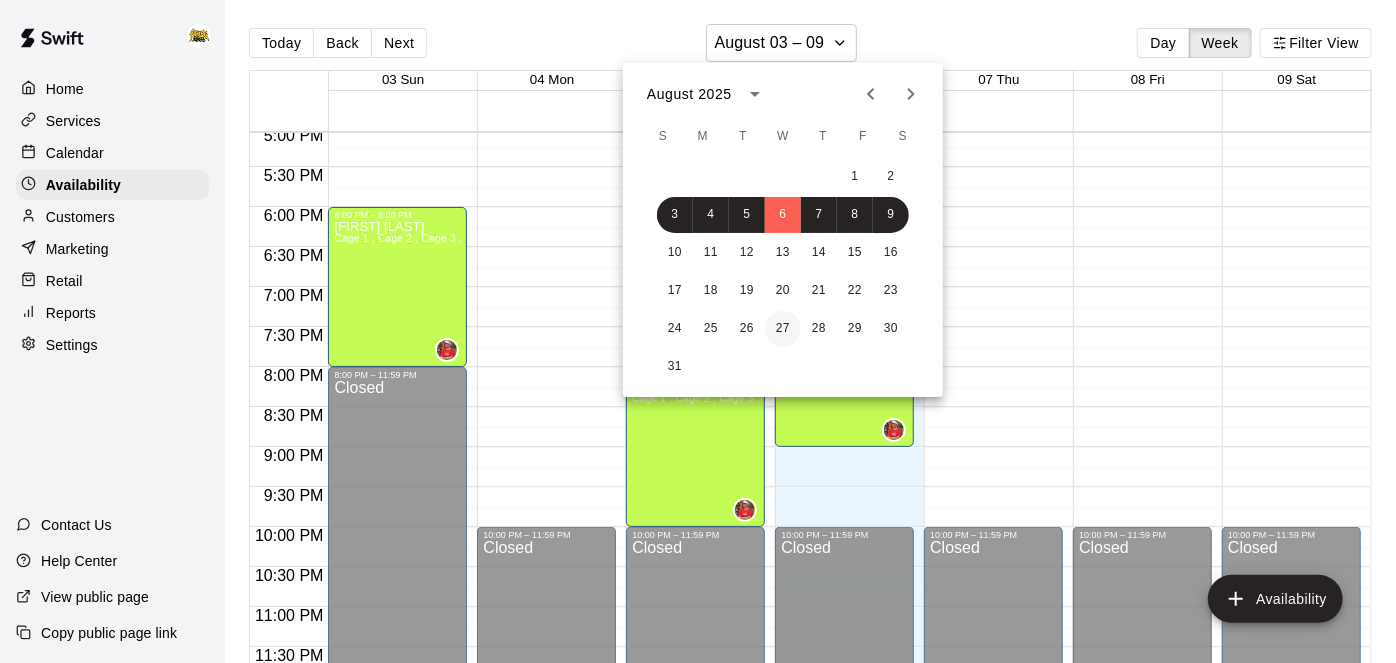 click on "27" at bounding box center (783, 329) 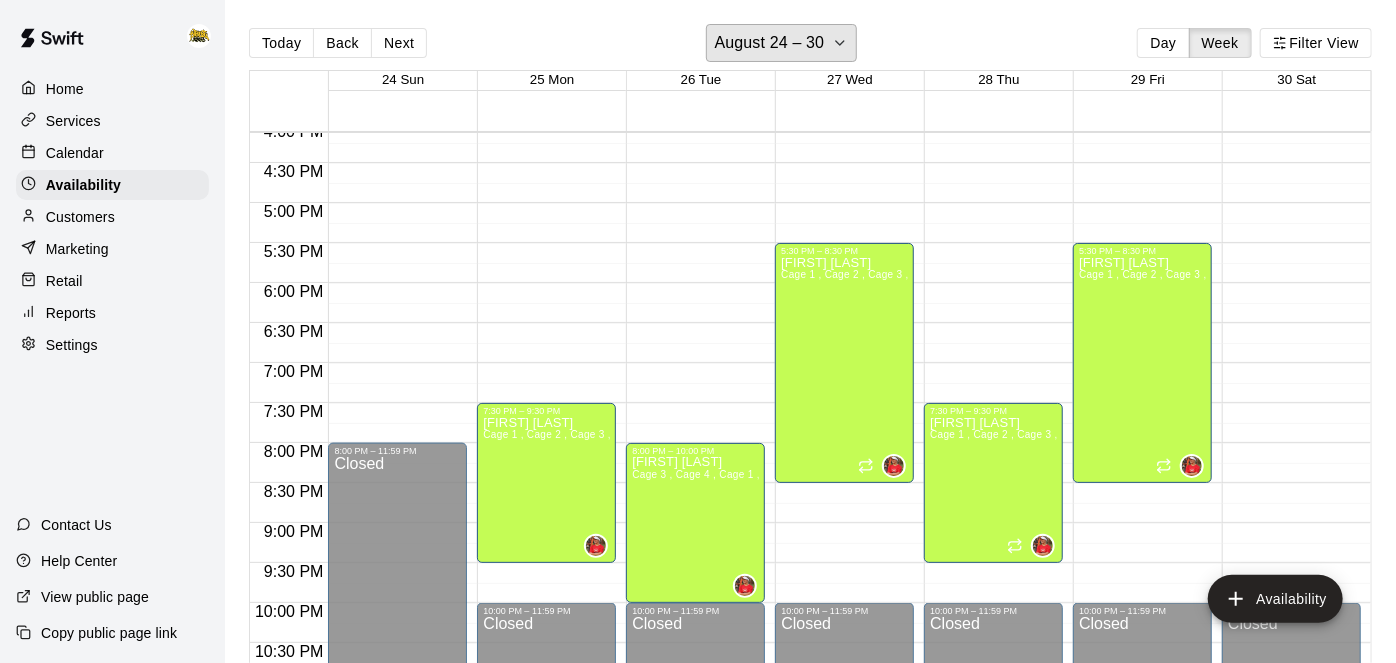 scroll, scrollTop: 1288, scrollLeft: 0, axis: vertical 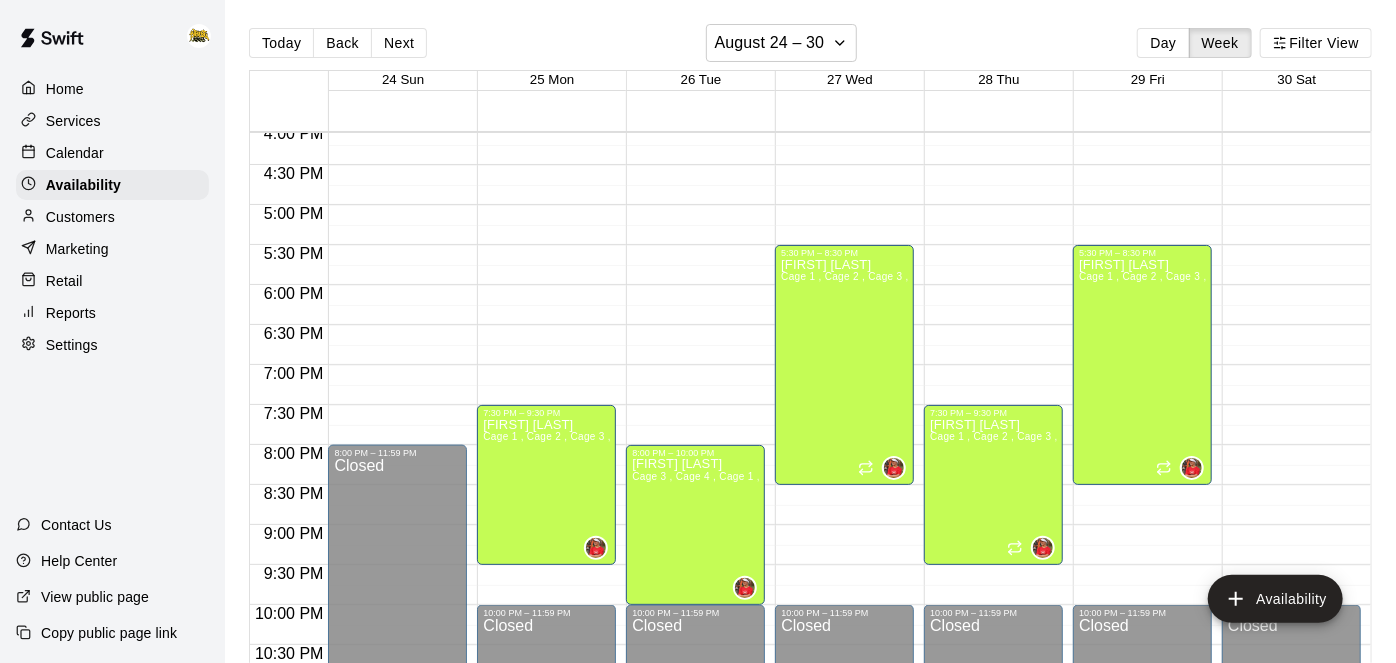 click on "Calendar" at bounding box center (112, 153) 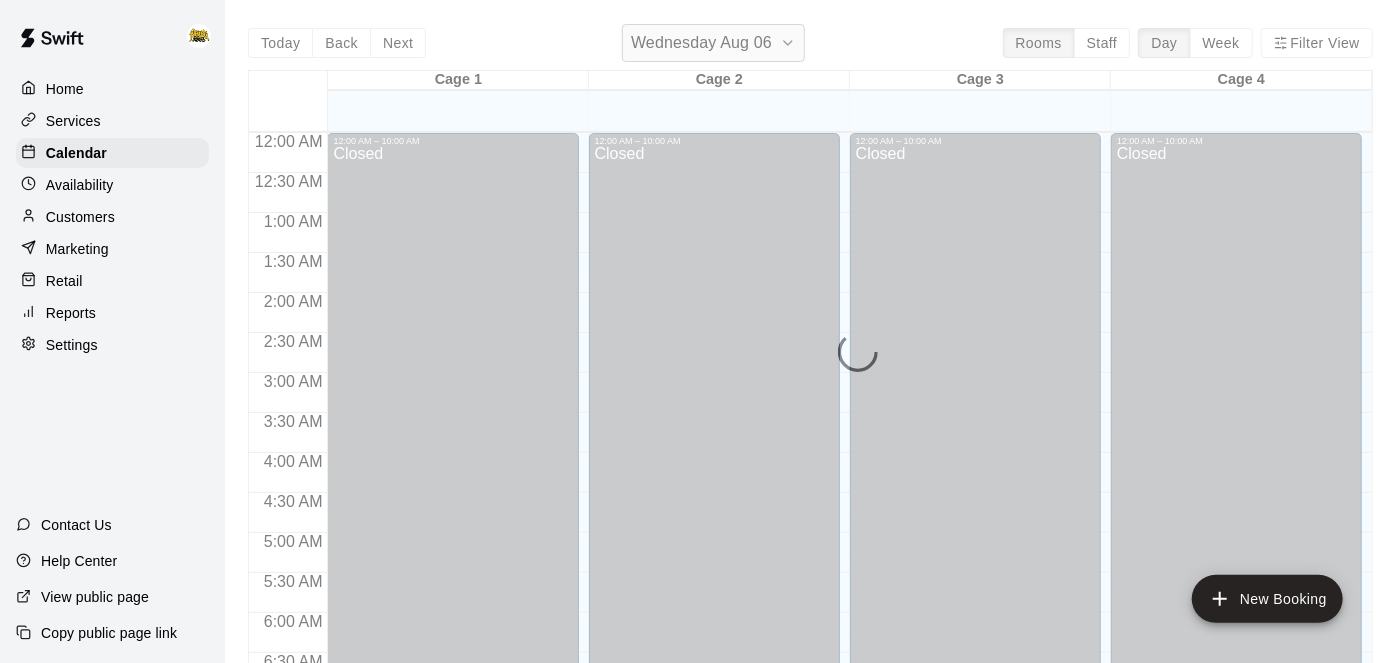 scroll, scrollTop: 1306, scrollLeft: 0, axis: vertical 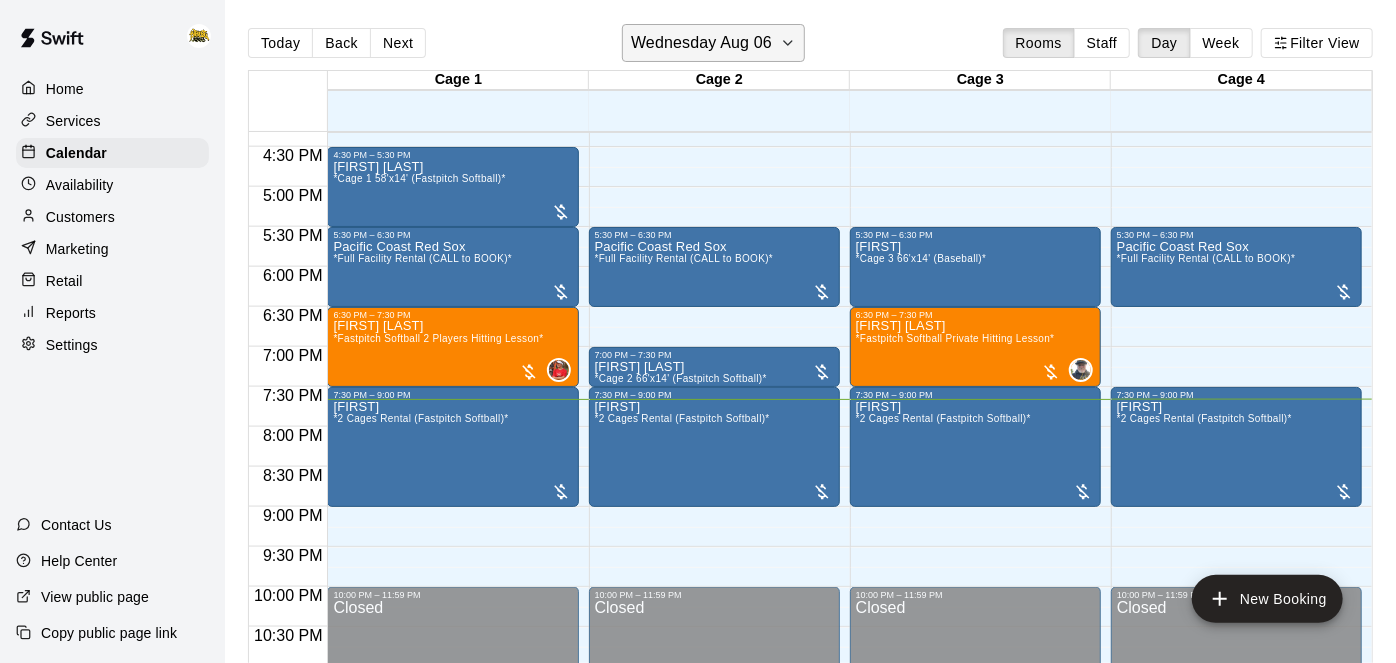 click on "Wednesday Aug 06" at bounding box center (701, 43) 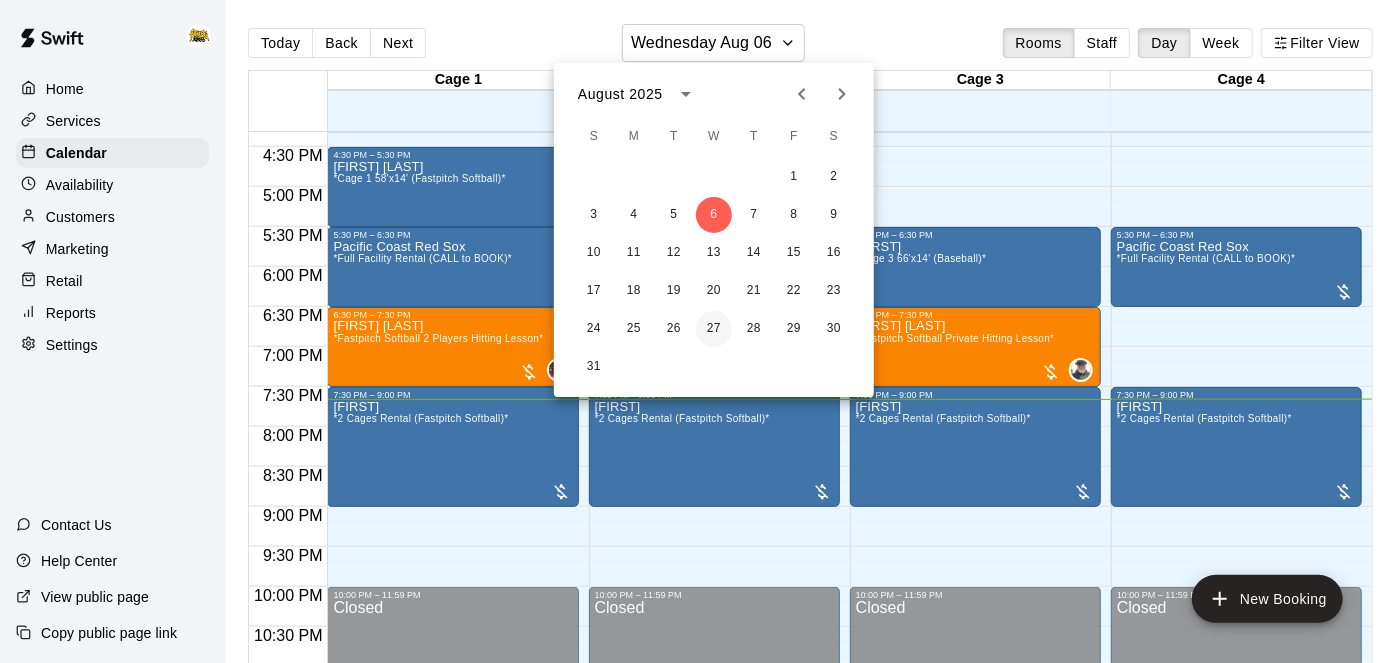 click on "27" at bounding box center [714, 329] 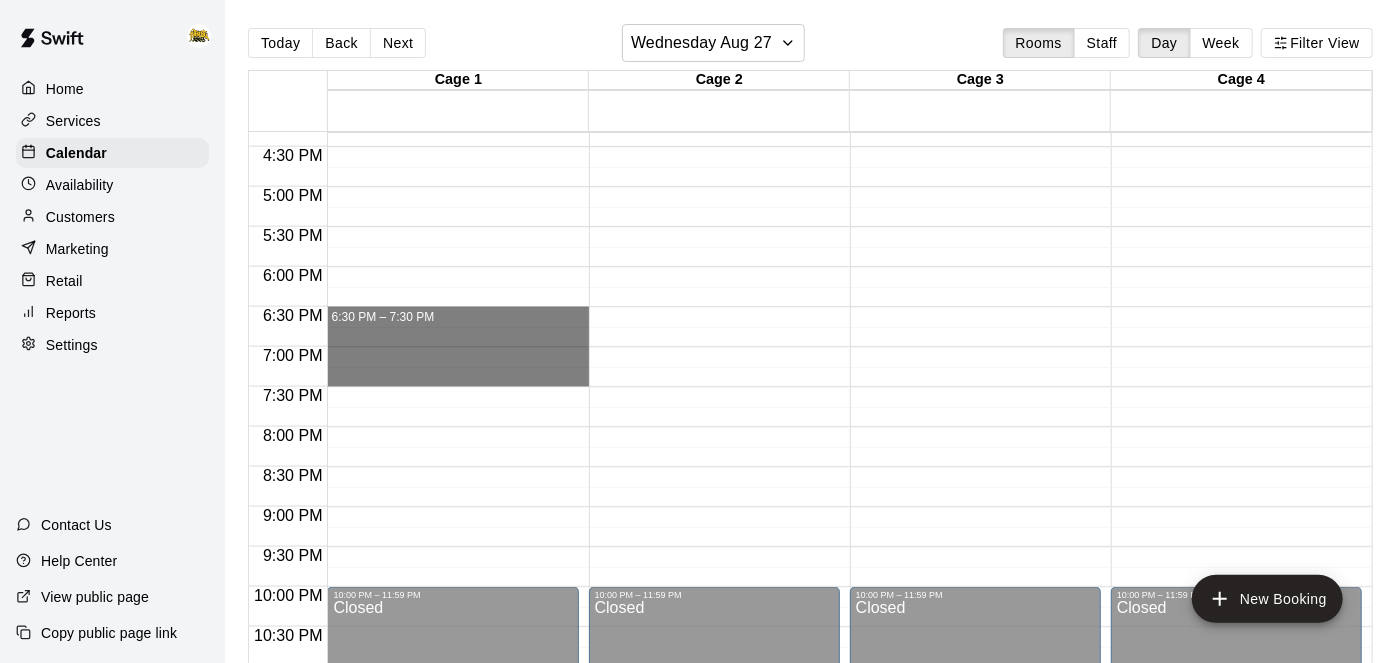 drag, startPoint x: 390, startPoint y: 314, endPoint x: 376, endPoint y: 384, distance: 71.38628 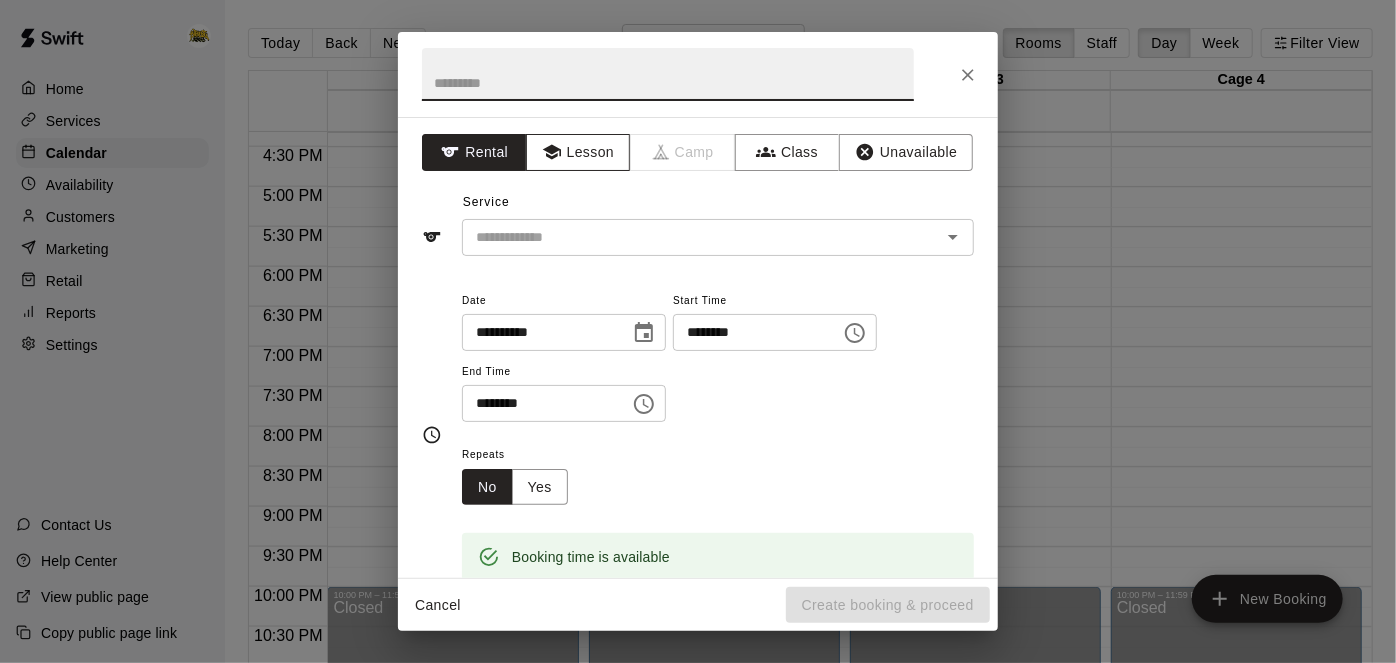 click on "Lesson" at bounding box center (578, 152) 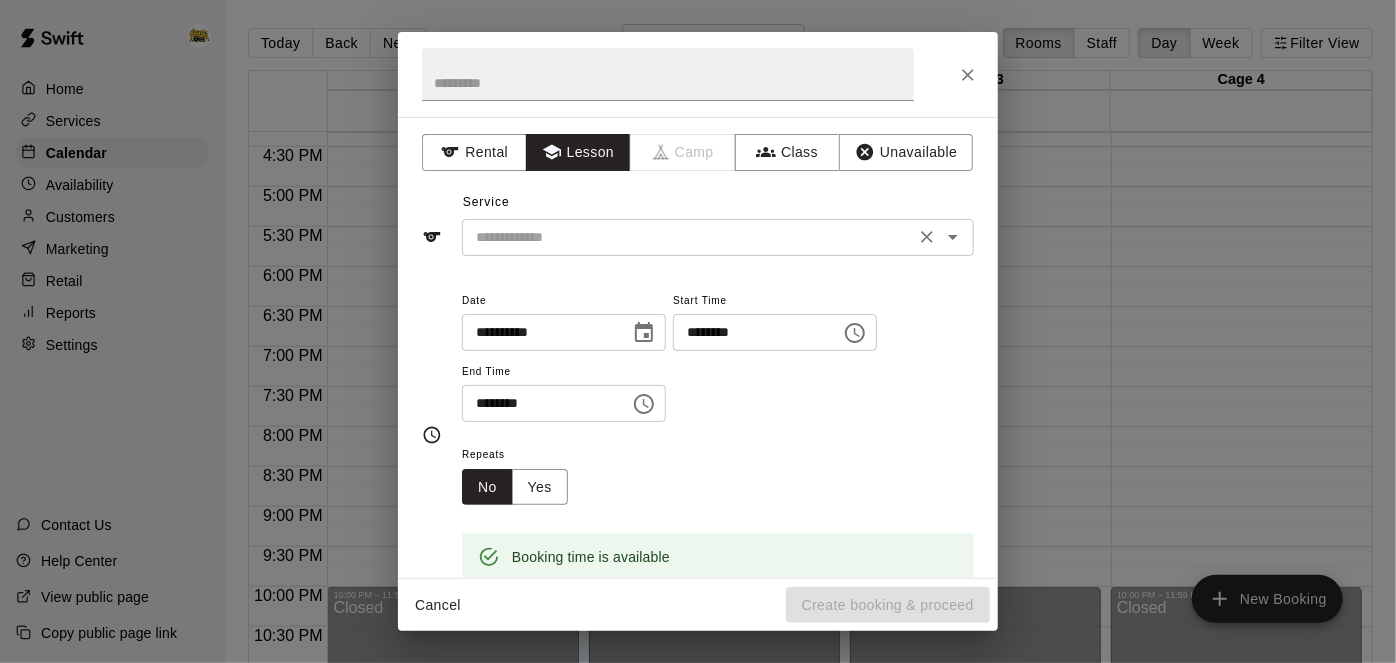 click on "​" at bounding box center (718, 237) 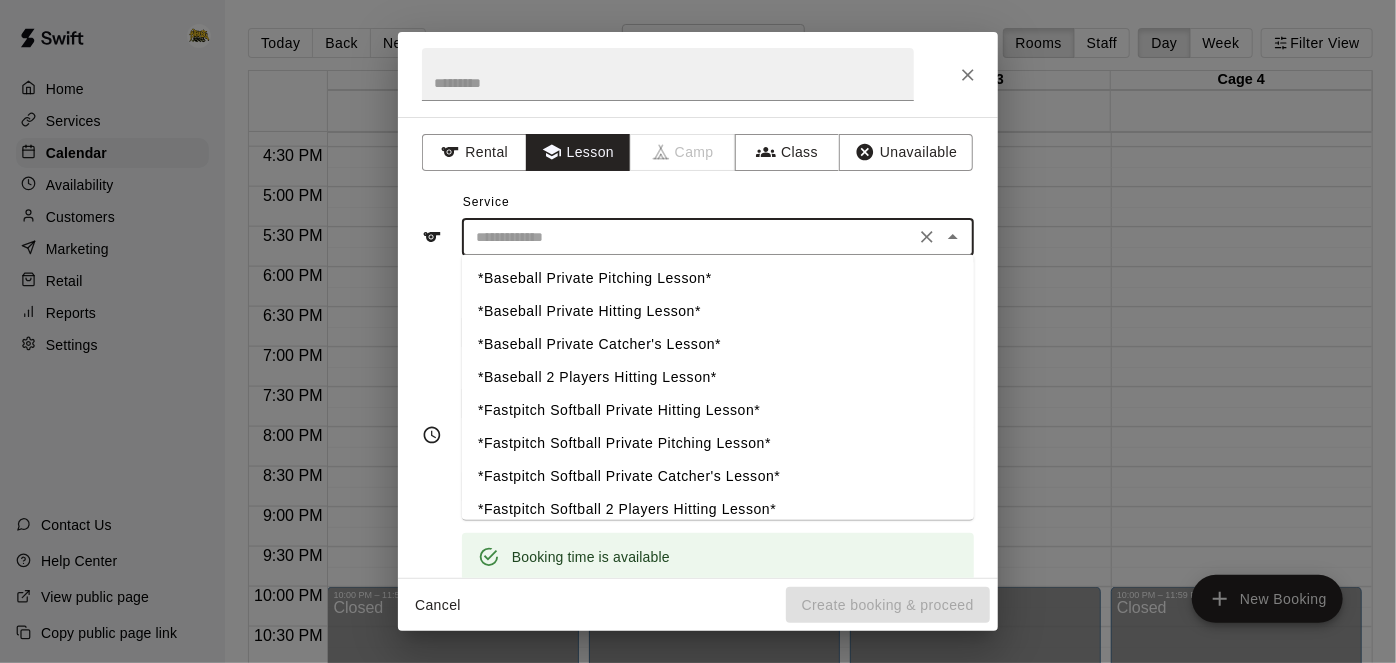 click on "*Fastpitch Softball Private Hitting Lesson*" at bounding box center (718, 411) 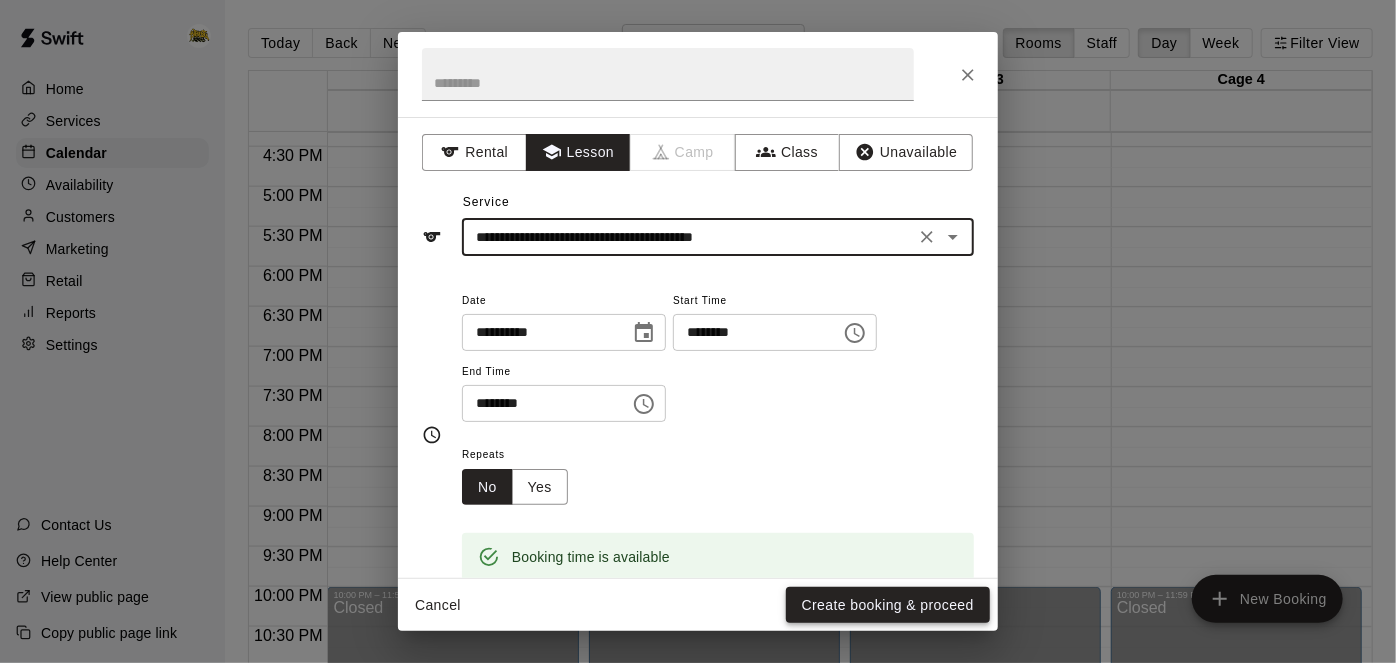 click on "Create booking & proceed" at bounding box center (888, 605) 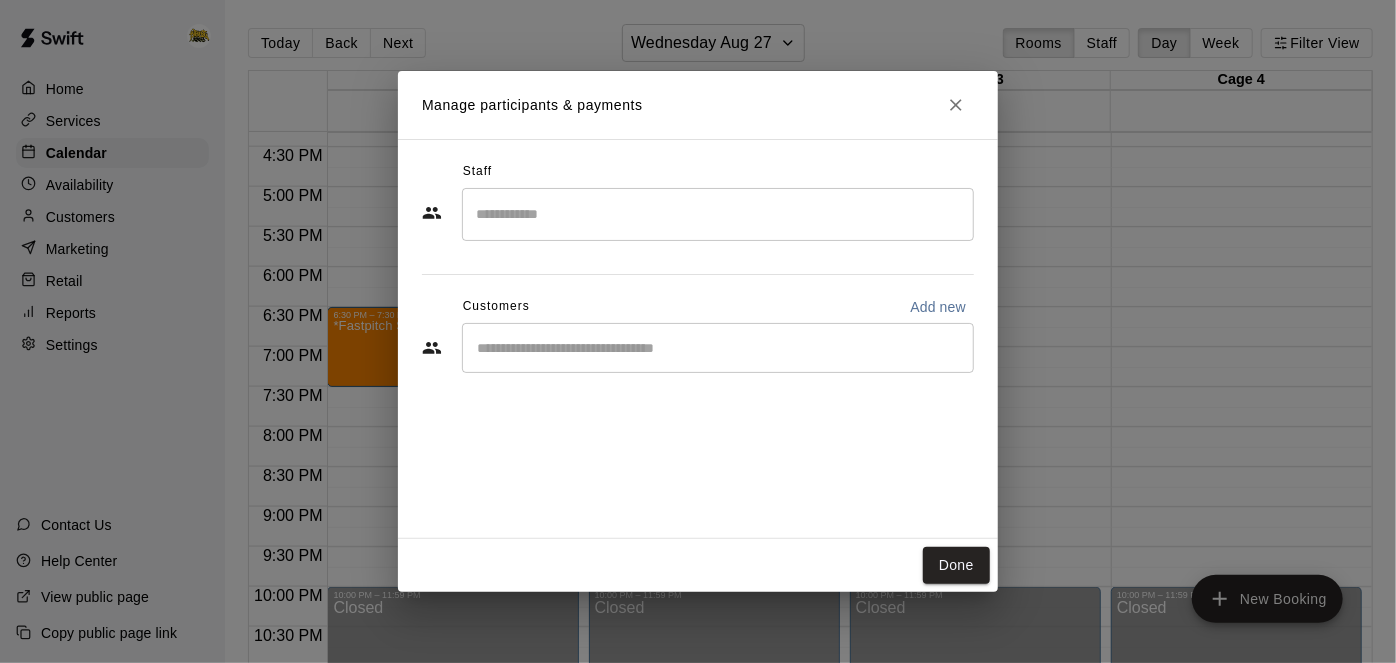 click at bounding box center (718, 214) 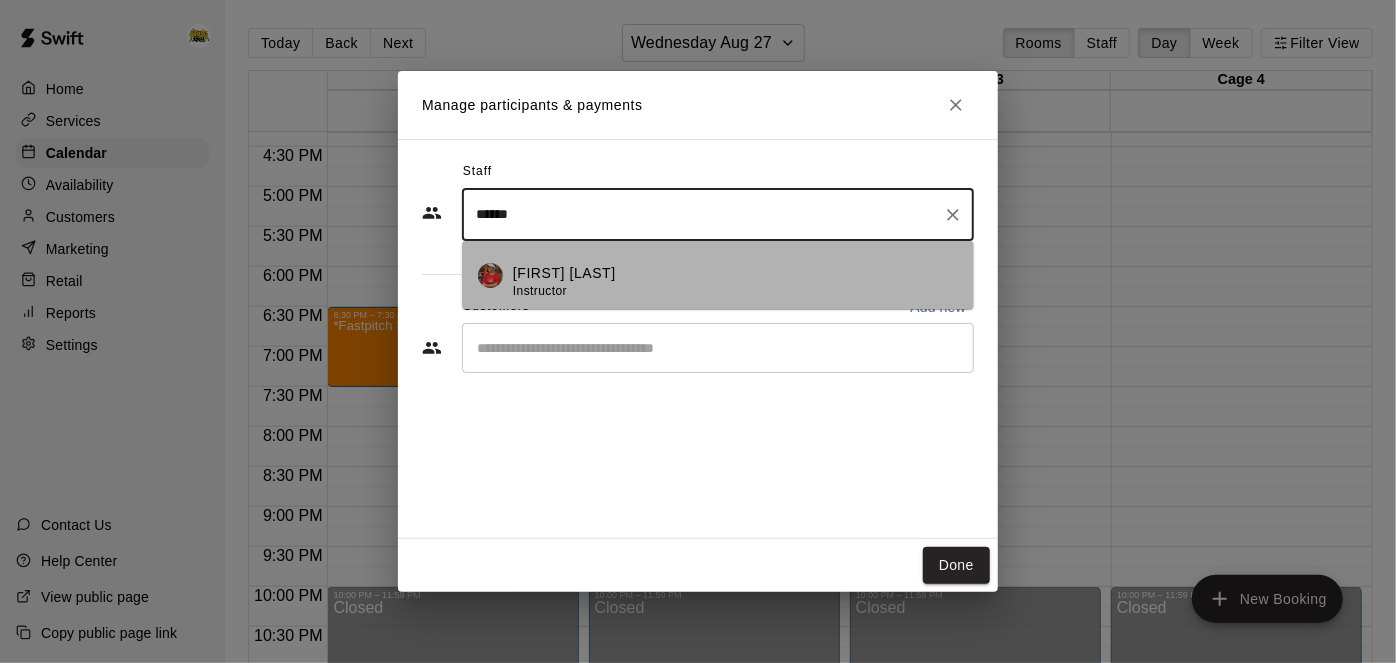click on "[FIRST] [LAST] Instructor" at bounding box center (735, 282) 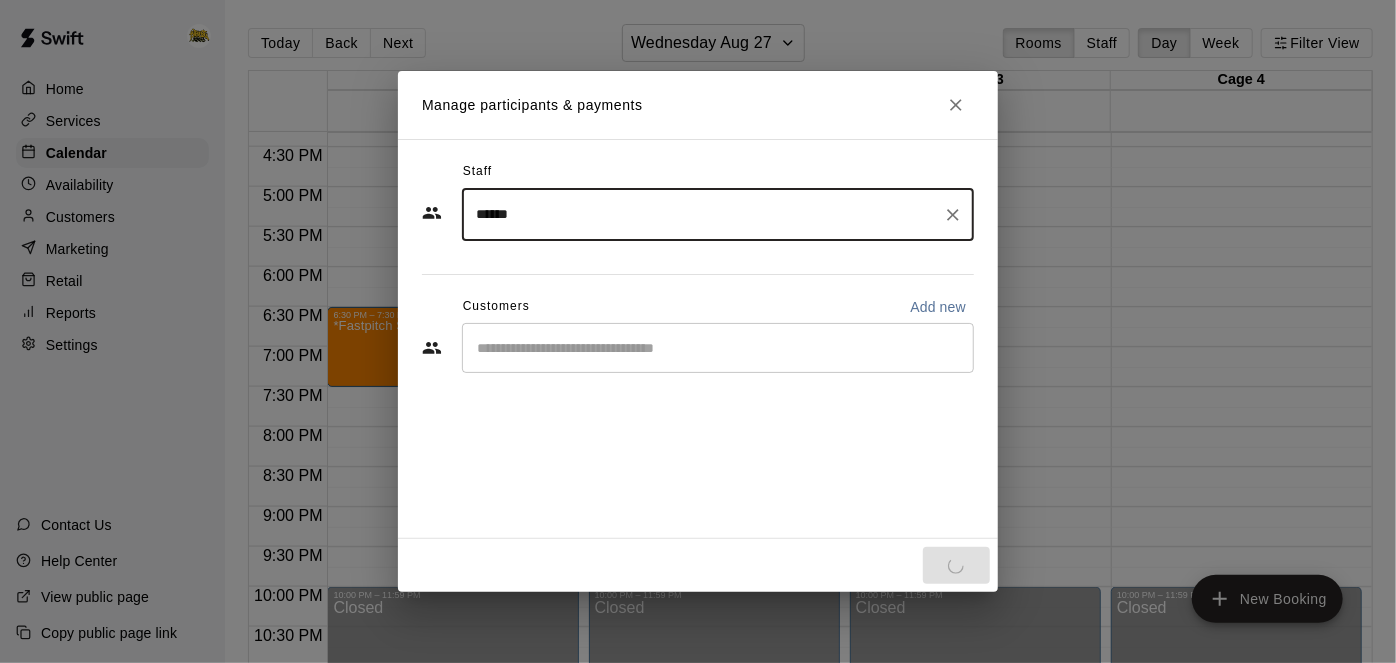 click on "​" at bounding box center [718, 348] 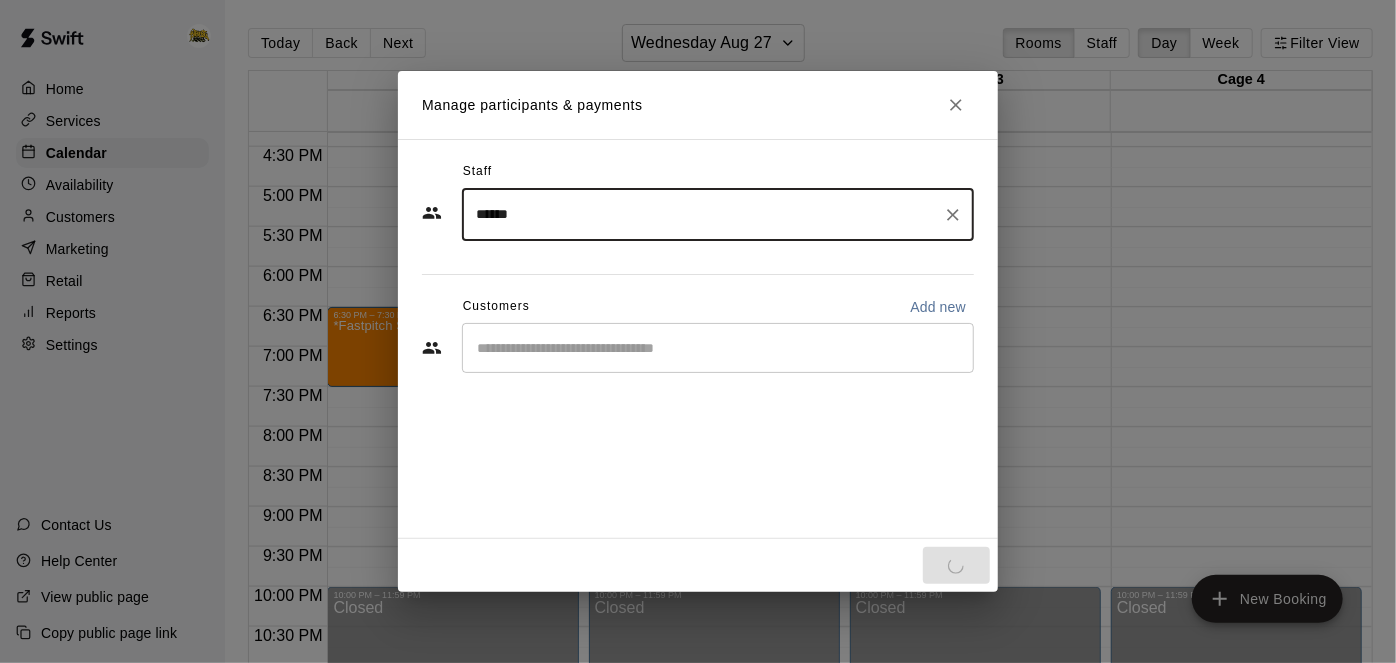 type on "******" 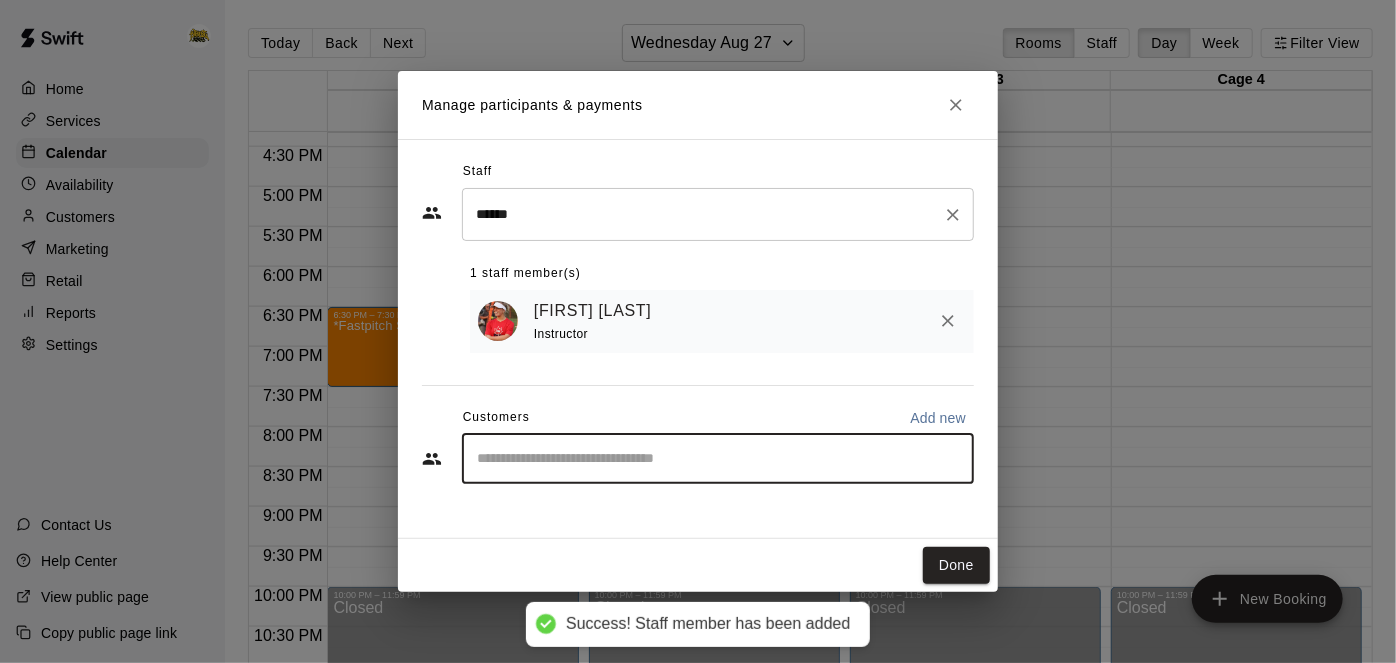 click on "******" at bounding box center [703, 214] 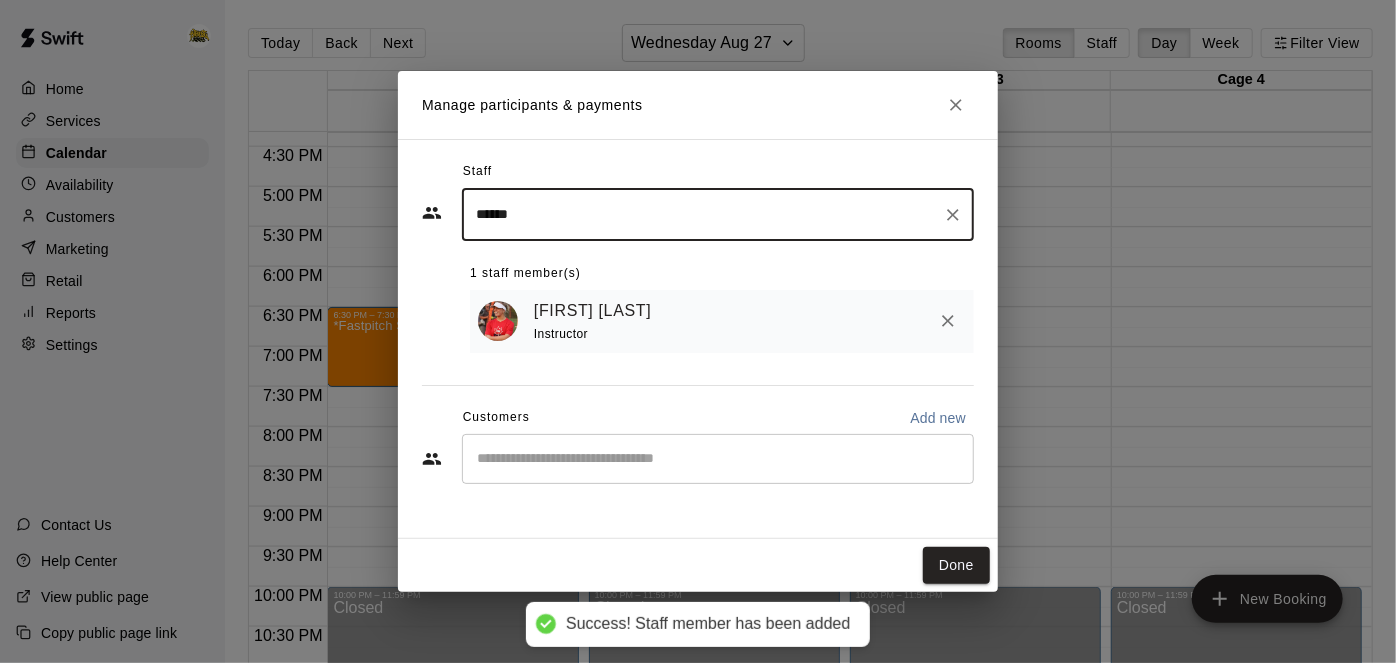 click on "​" at bounding box center [718, 459] 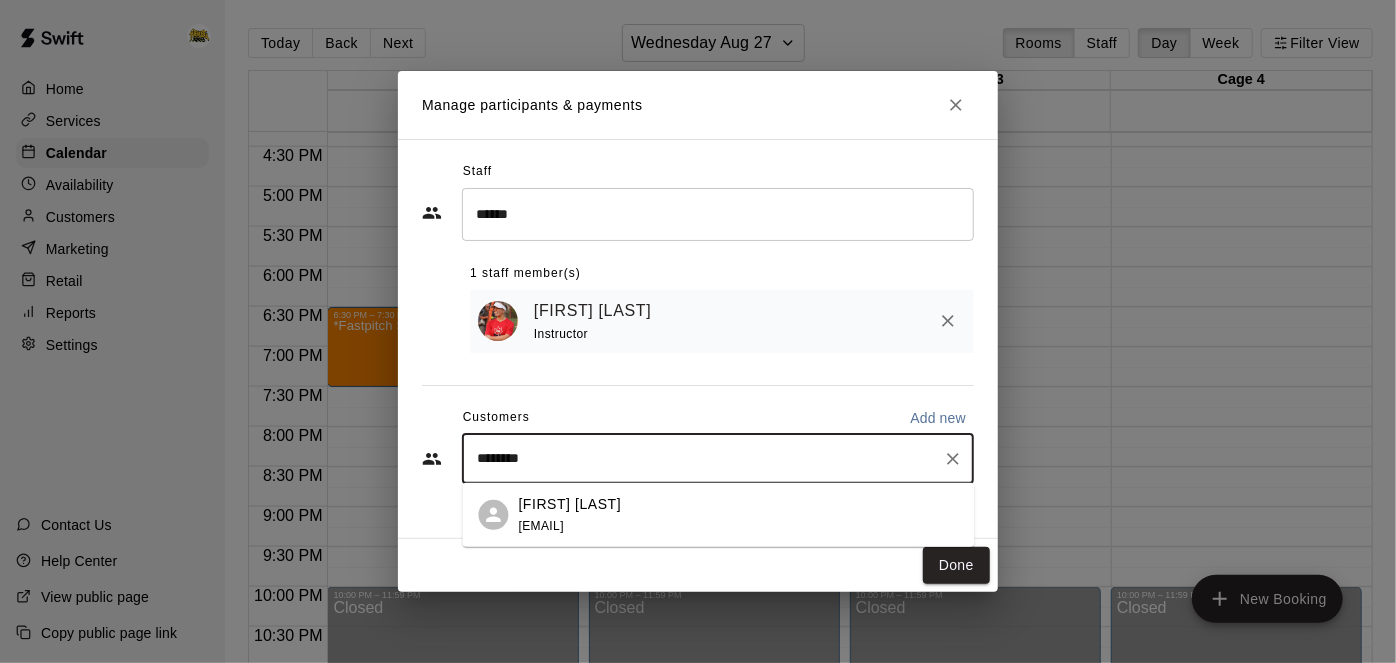 type on "*********" 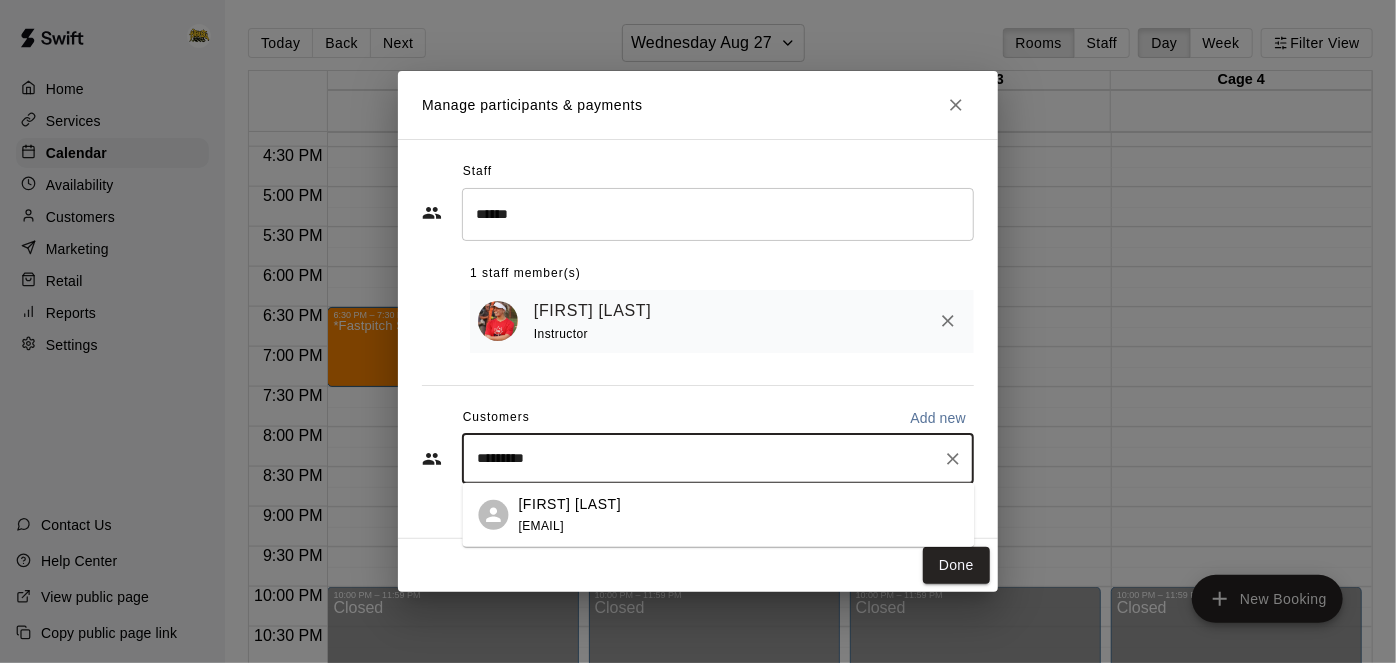 click on "[FIRST] [LAST]" at bounding box center [570, 503] 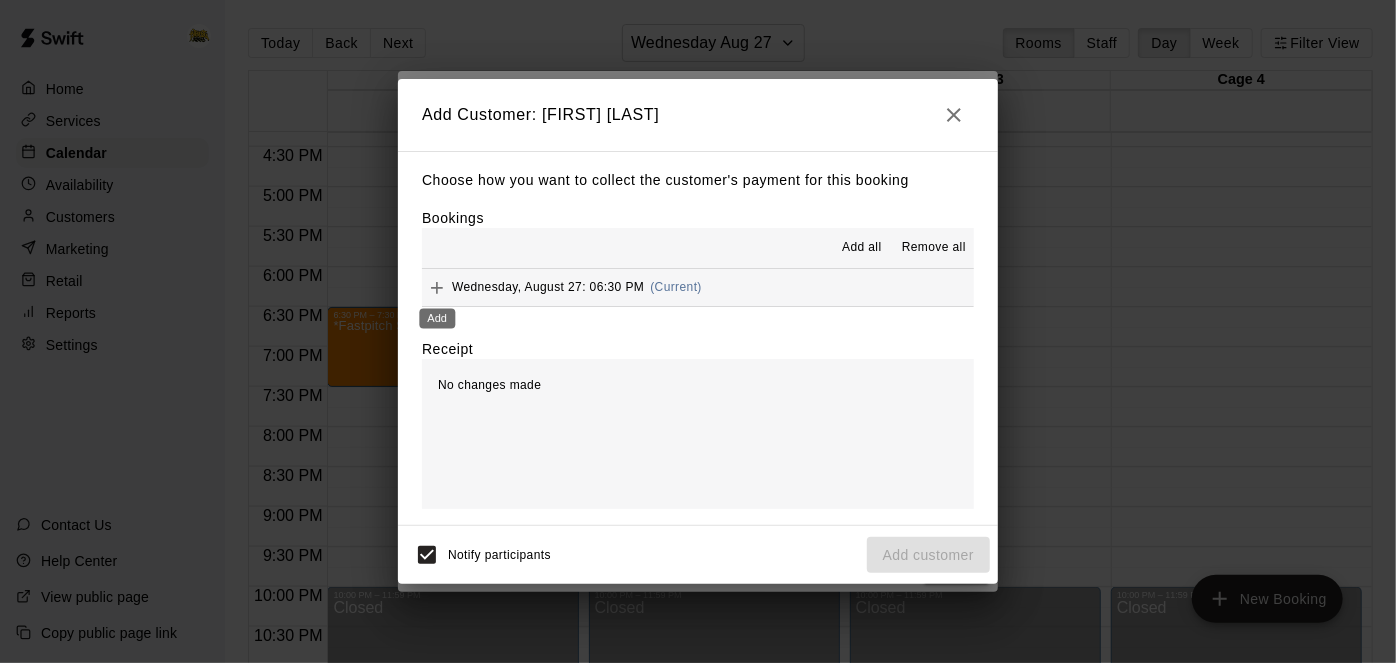click 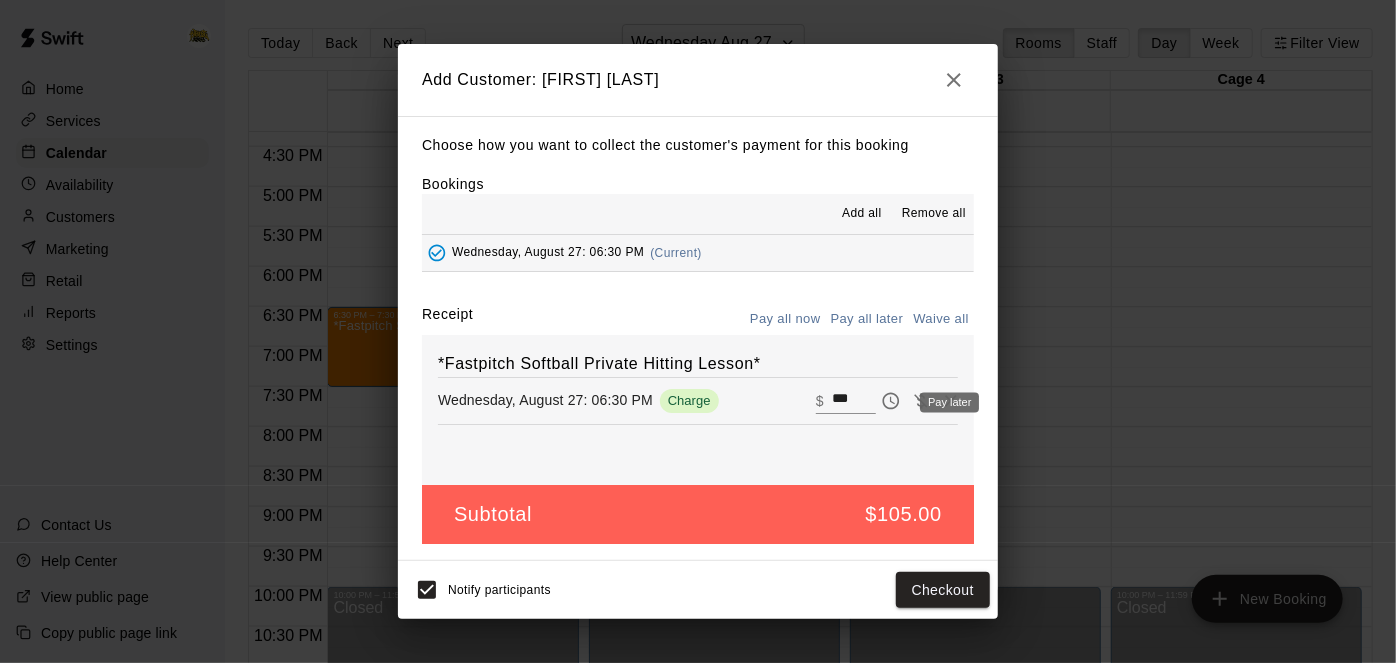 click 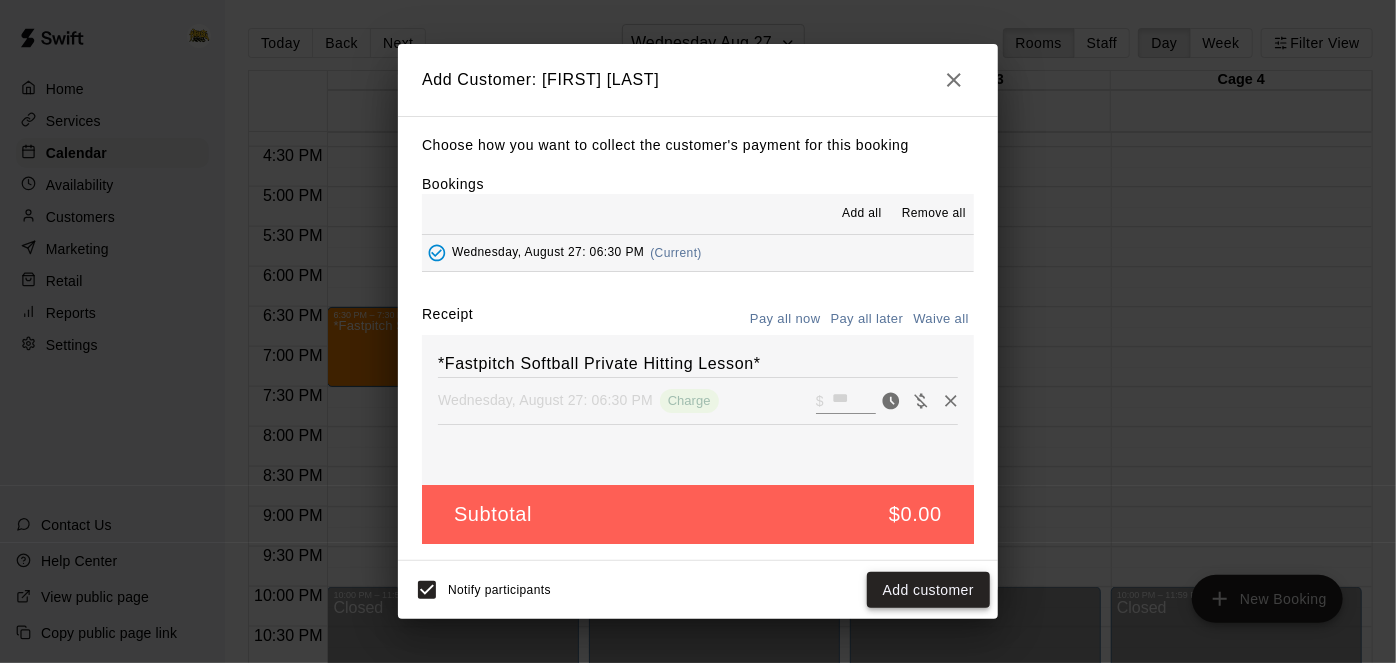 click on "Add customer" at bounding box center [928, 590] 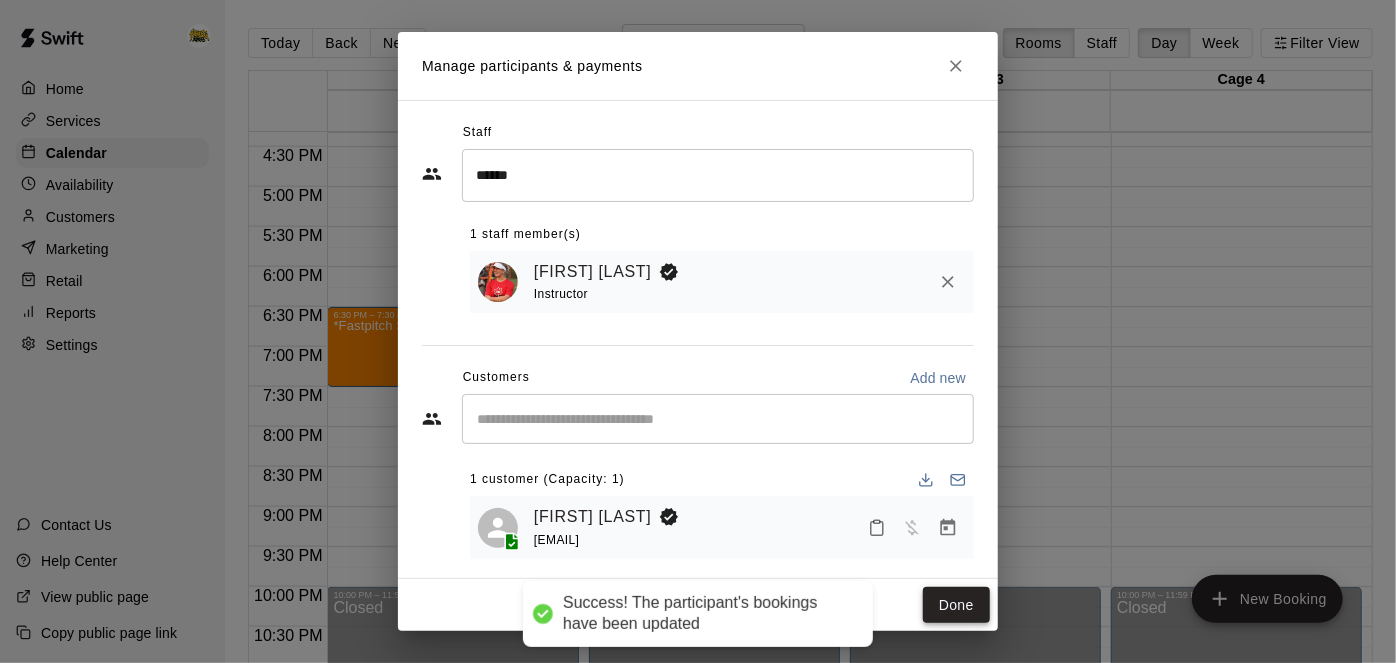 click on "Done" at bounding box center [956, 605] 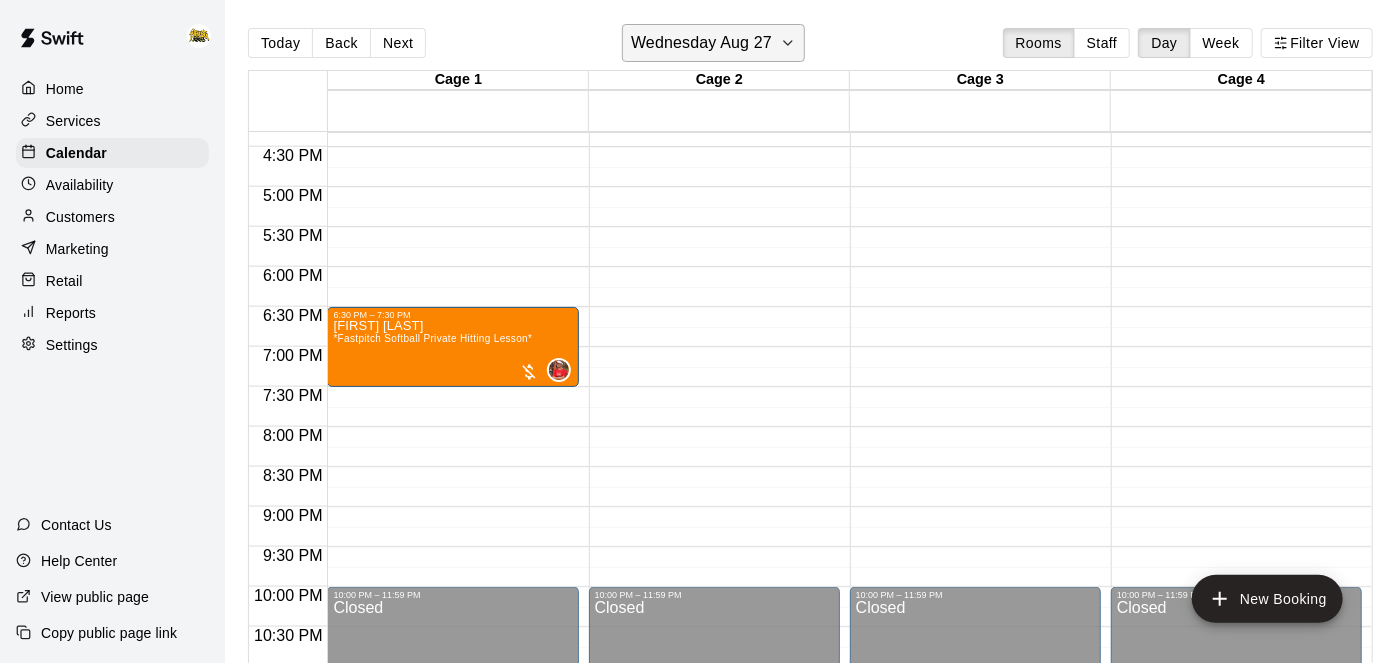 click on "Wednesday Aug 27" at bounding box center (701, 43) 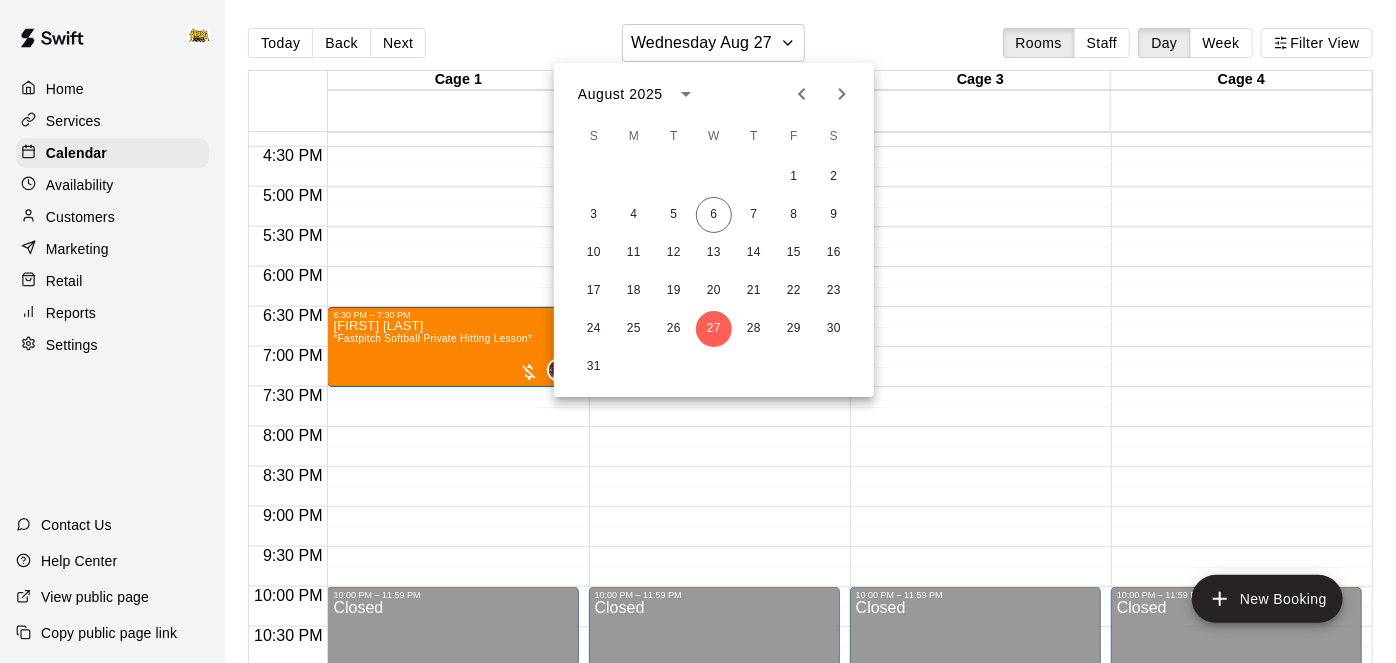 click at bounding box center [698, 331] 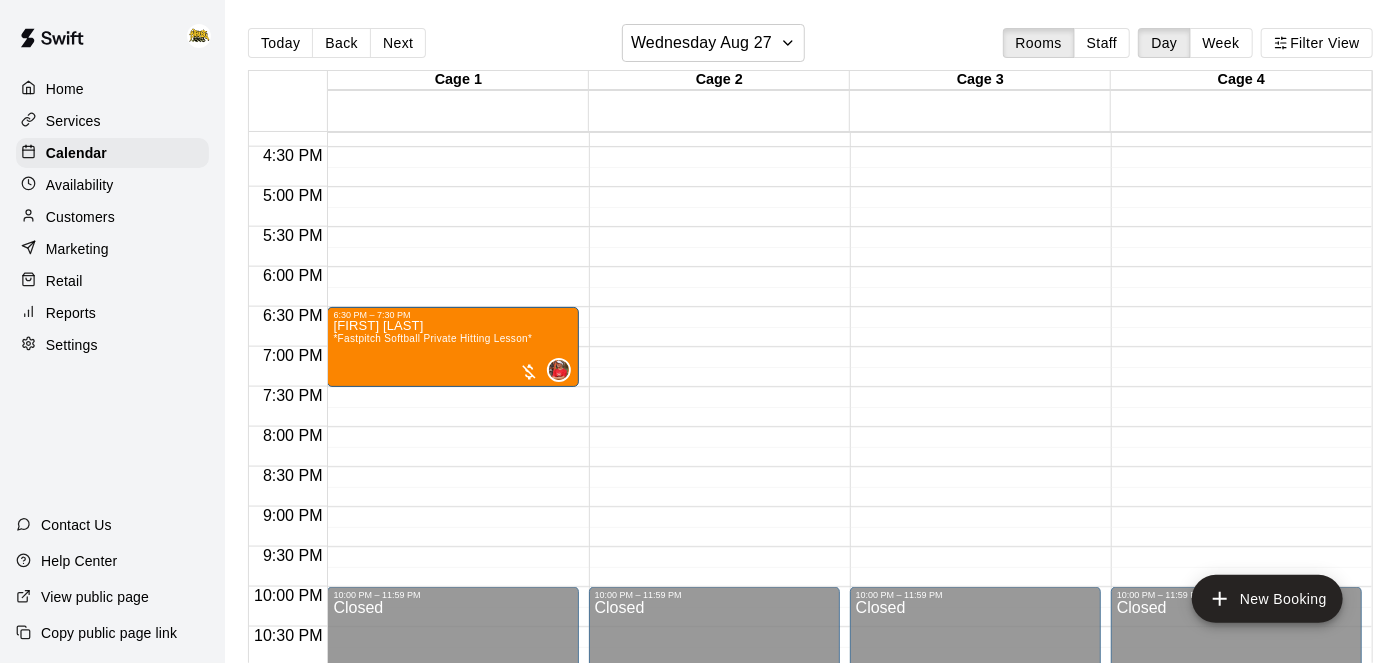 click on "Today Back Next Wednesday Aug 27 Rooms Staff Day Week Filter View" at bounding box center [810, 47] 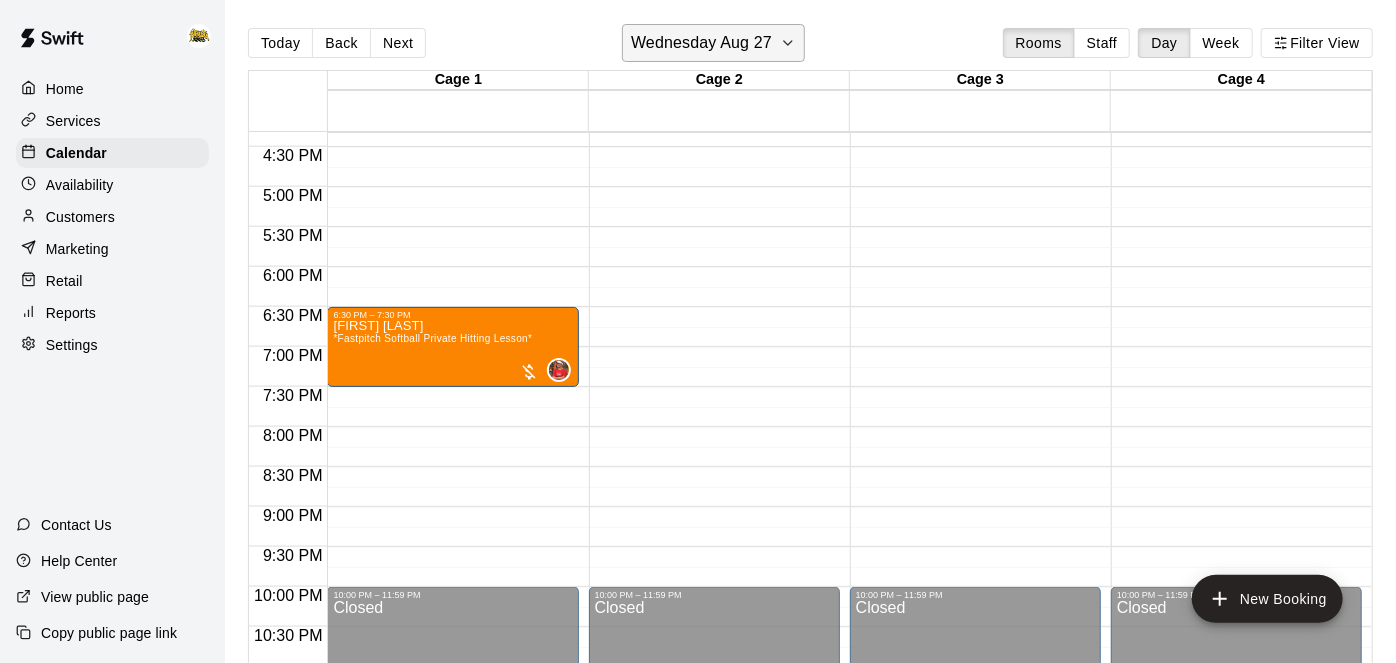 click on "Wednesday Aug 27" at bounding box center [701, 43] 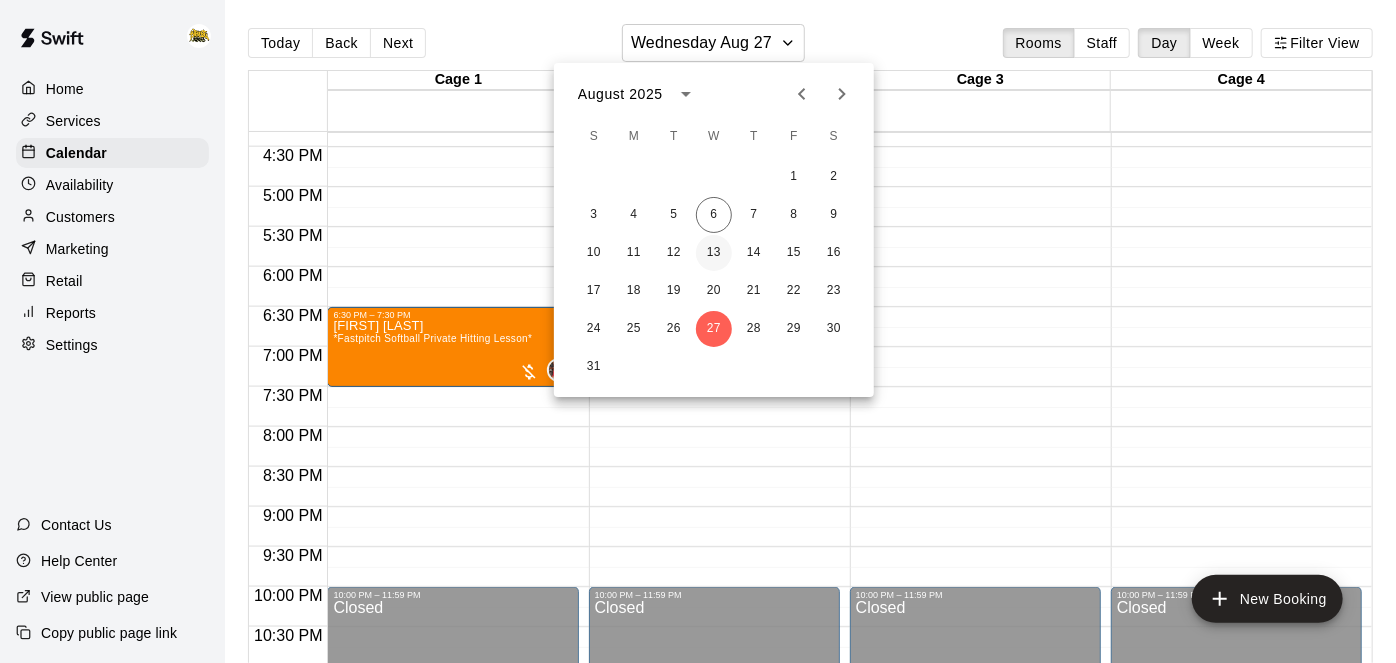 click on "13" at bounding box center [714, 253] 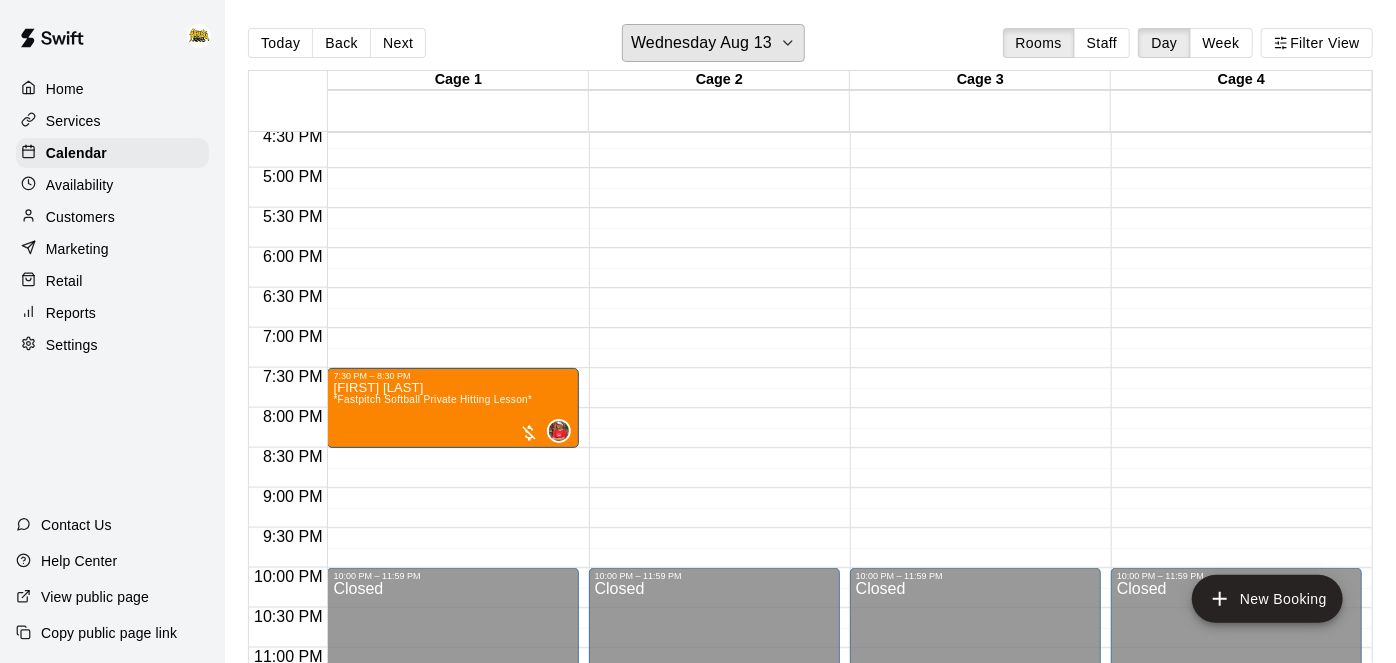scroll, scrollTop: 1329, scrollLeft: 0, axis: vertical 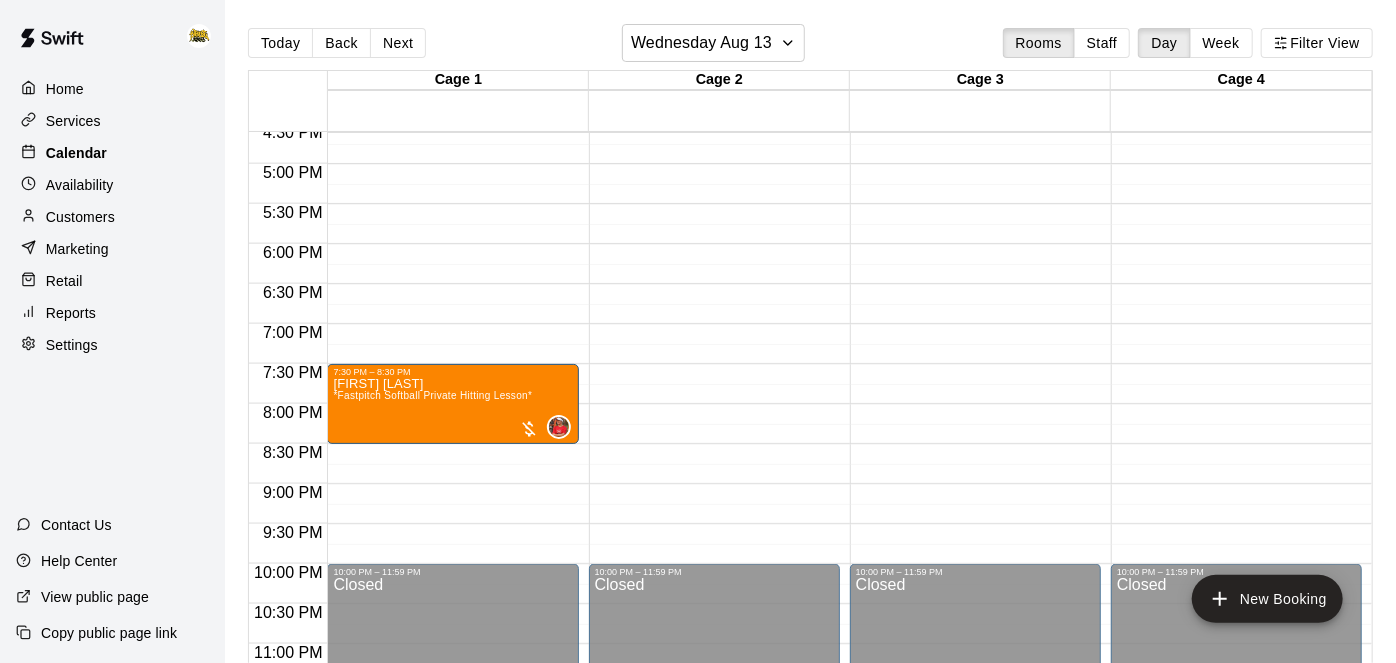 click on "Calendar" at bounding box center (112, 153) 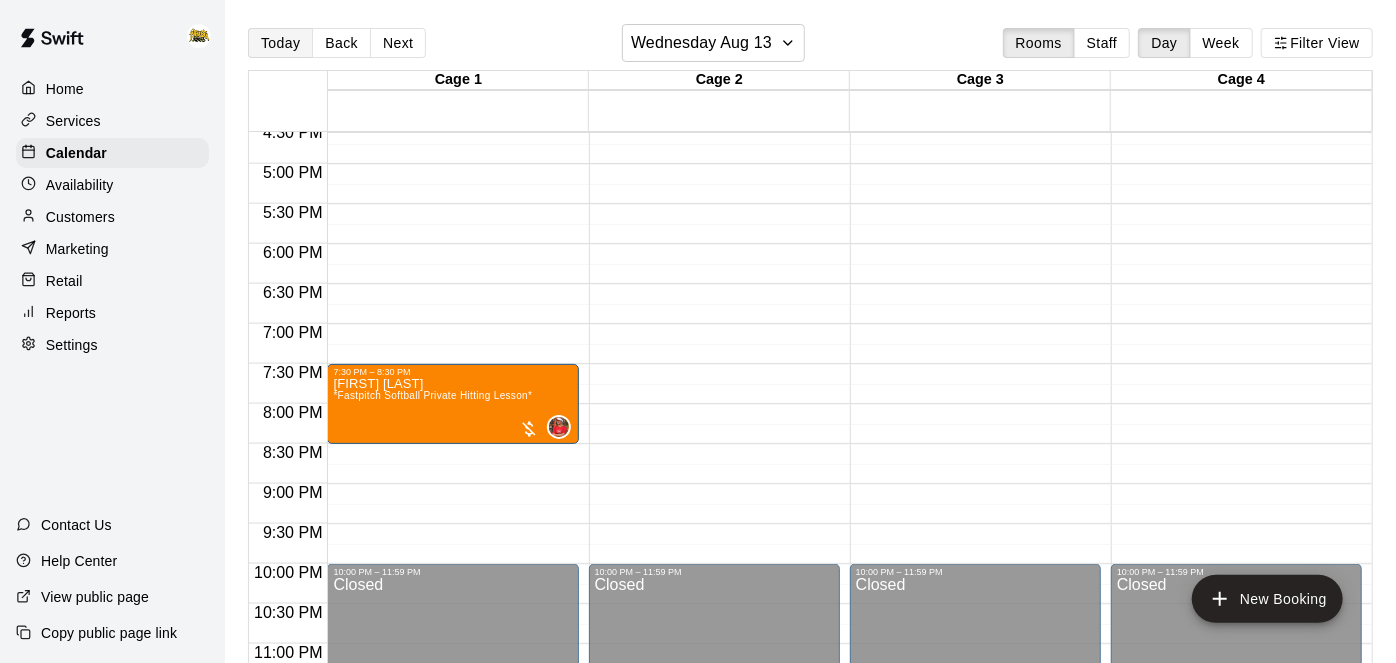 click on "Today" at bounding box center (280, 43) 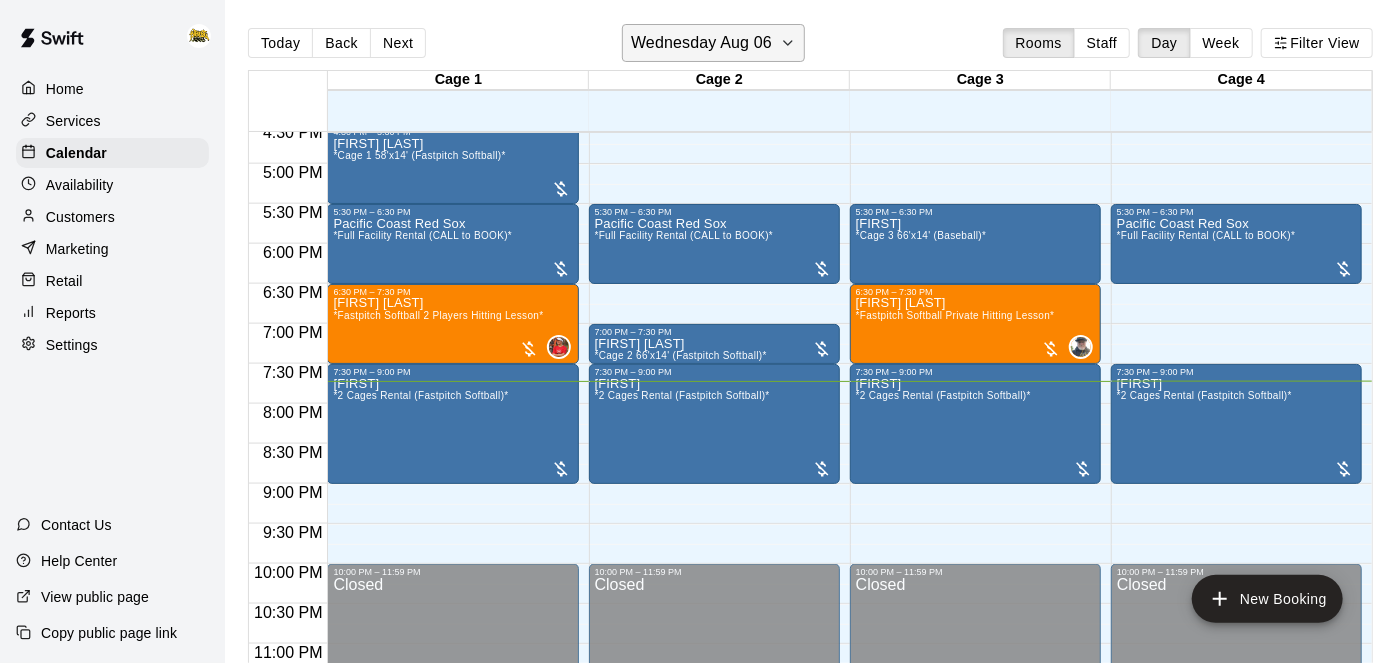 click on "Wednesday Aug 06" at bounding box center (713, 43) 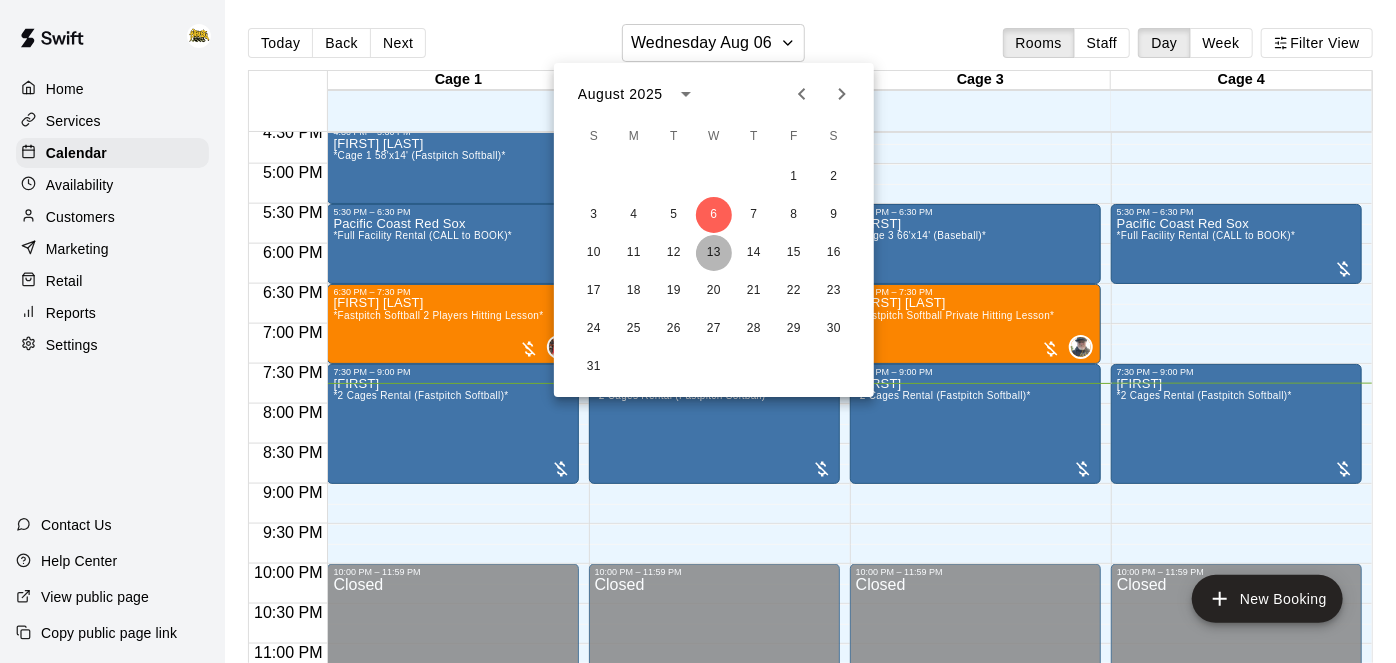 click on "13" at bounding box center (714, 253) 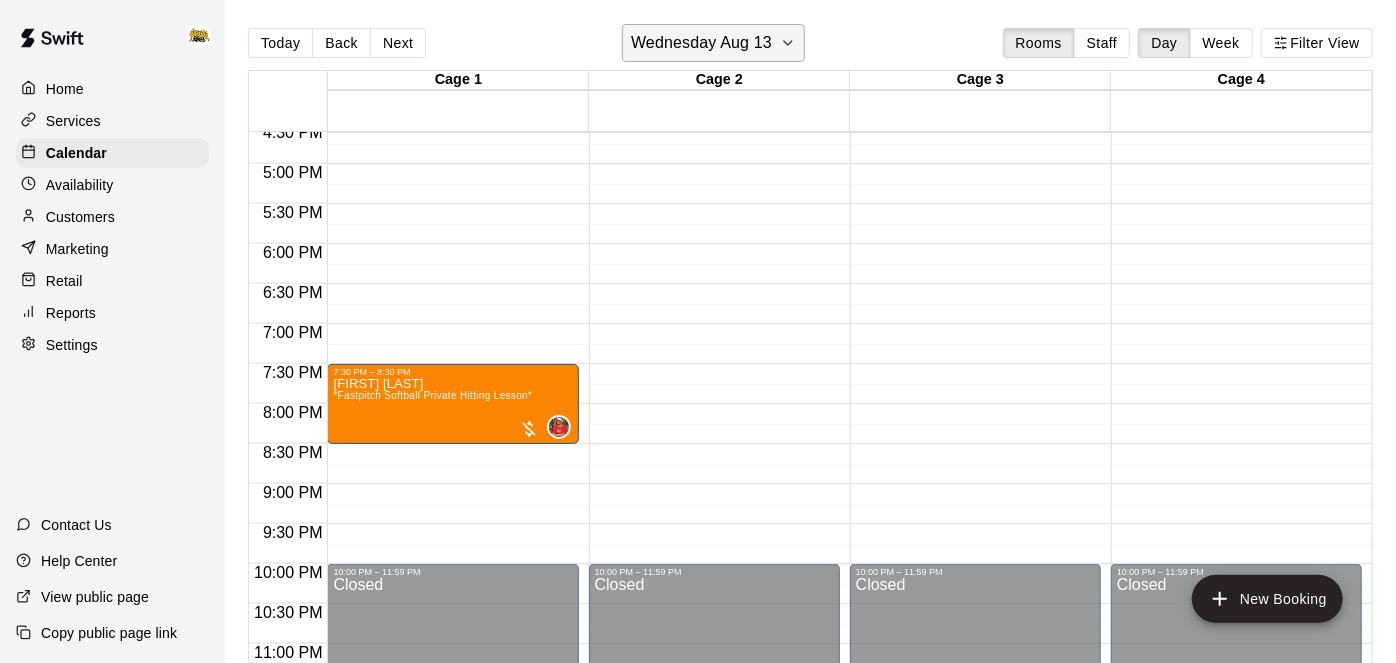 click on "Wednesday Aug 13" at bounding box center [701, 43] 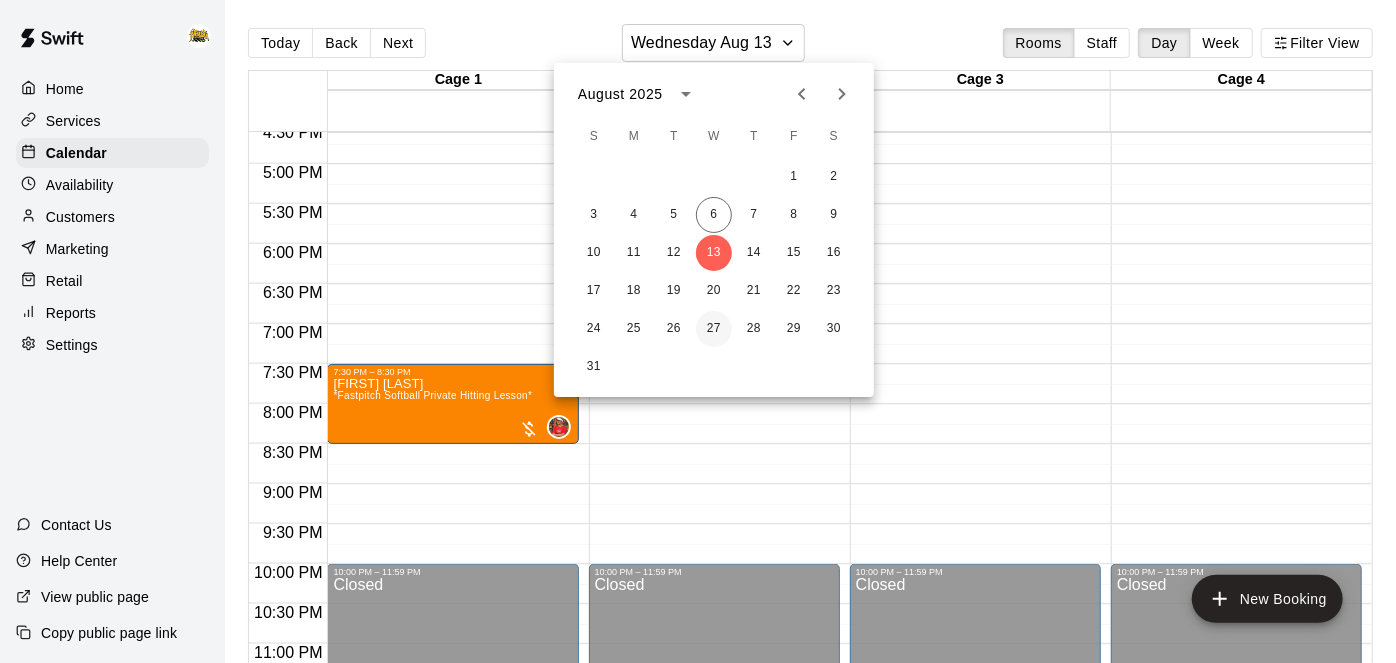 click on "27" at bounding box center (714, 329) 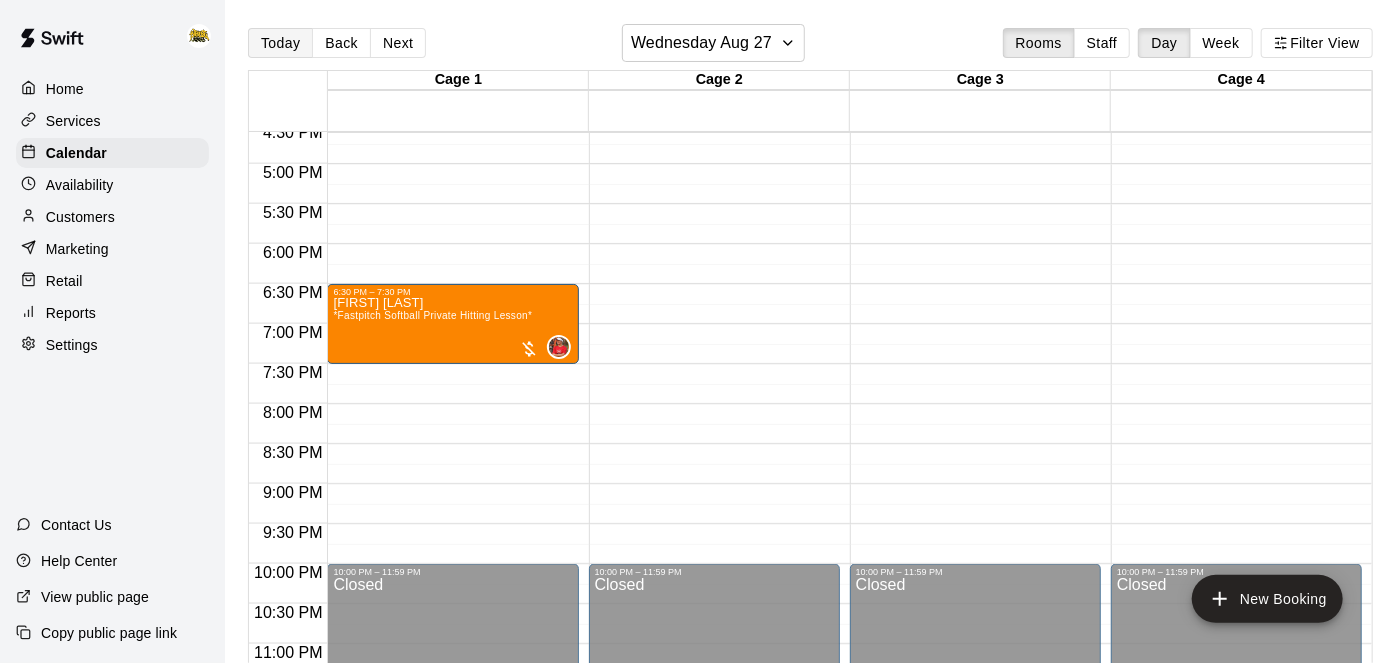 click on "Today" at bounding box center [280, 43] 